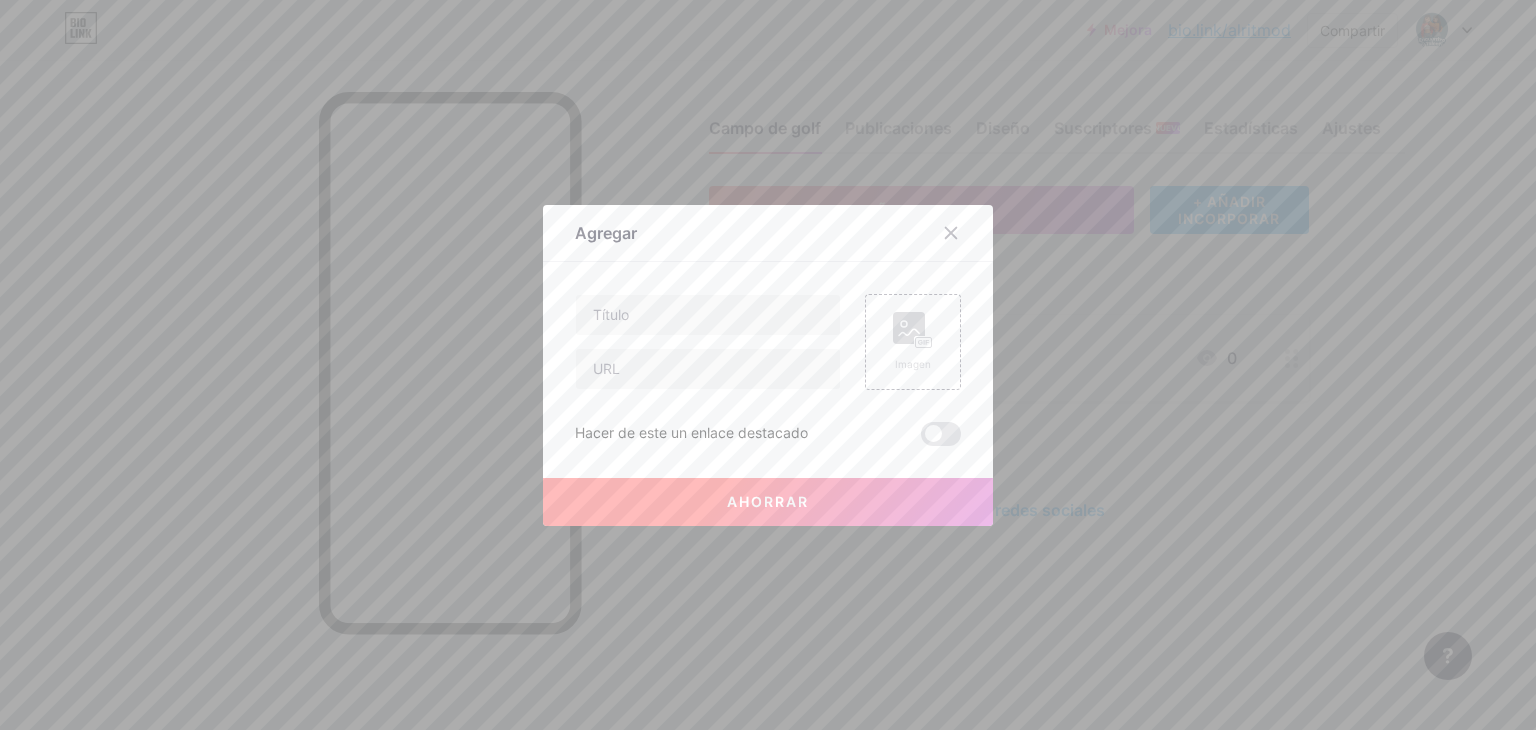 scroll, scrollTop: 0, scrollLeft: 0, axis: both 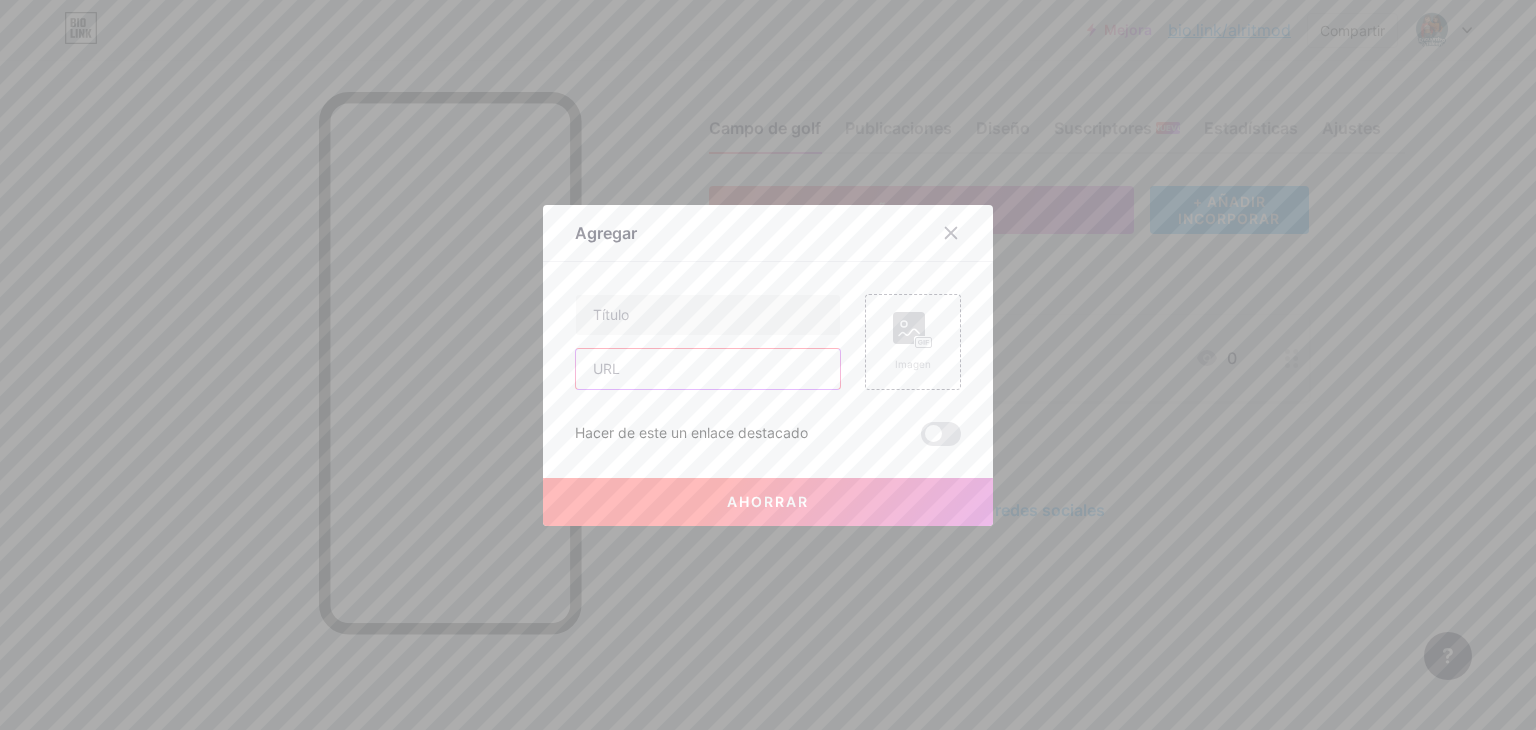 click at bounding box center (708, 369) 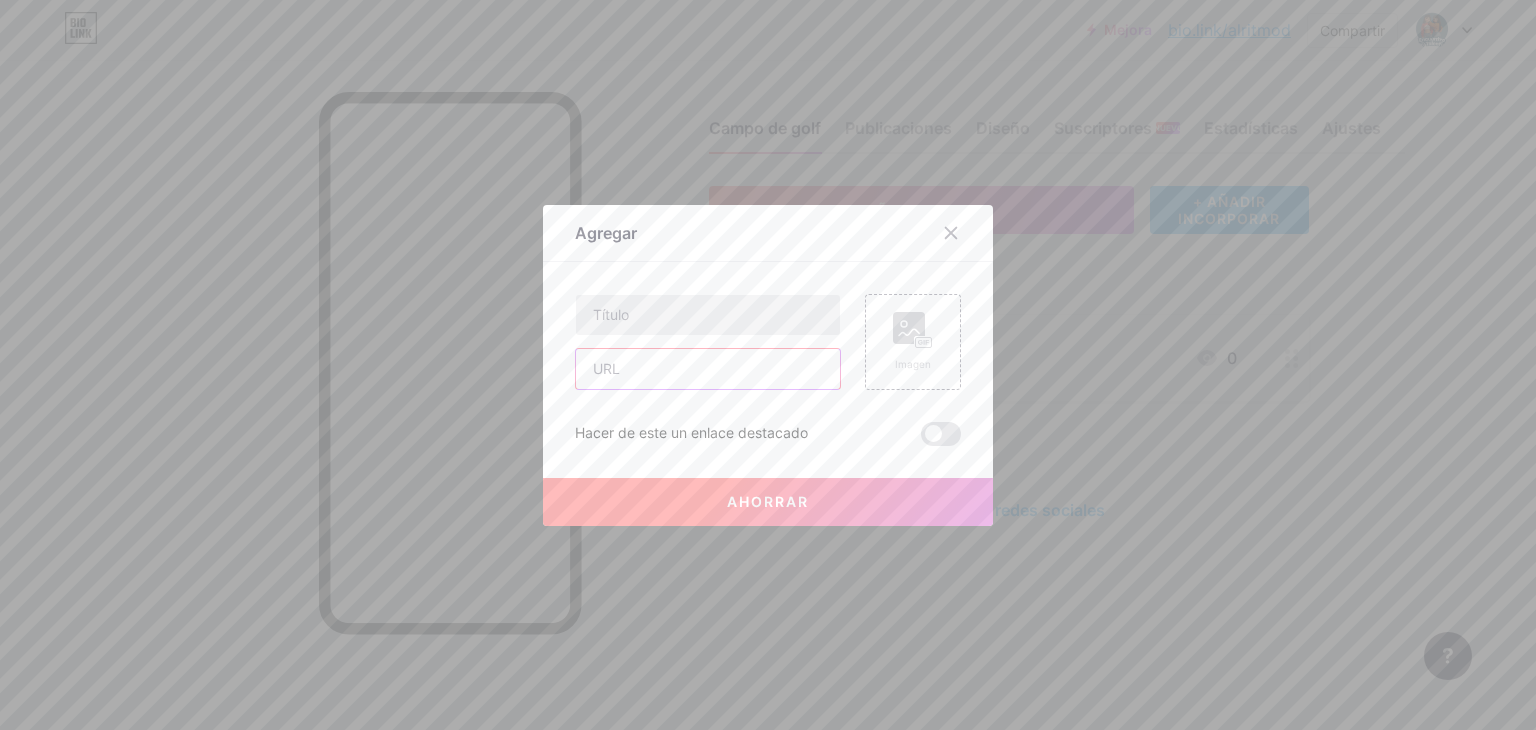paste on "https://forms.gle/gRKyBmAc7G9xFwQWA" 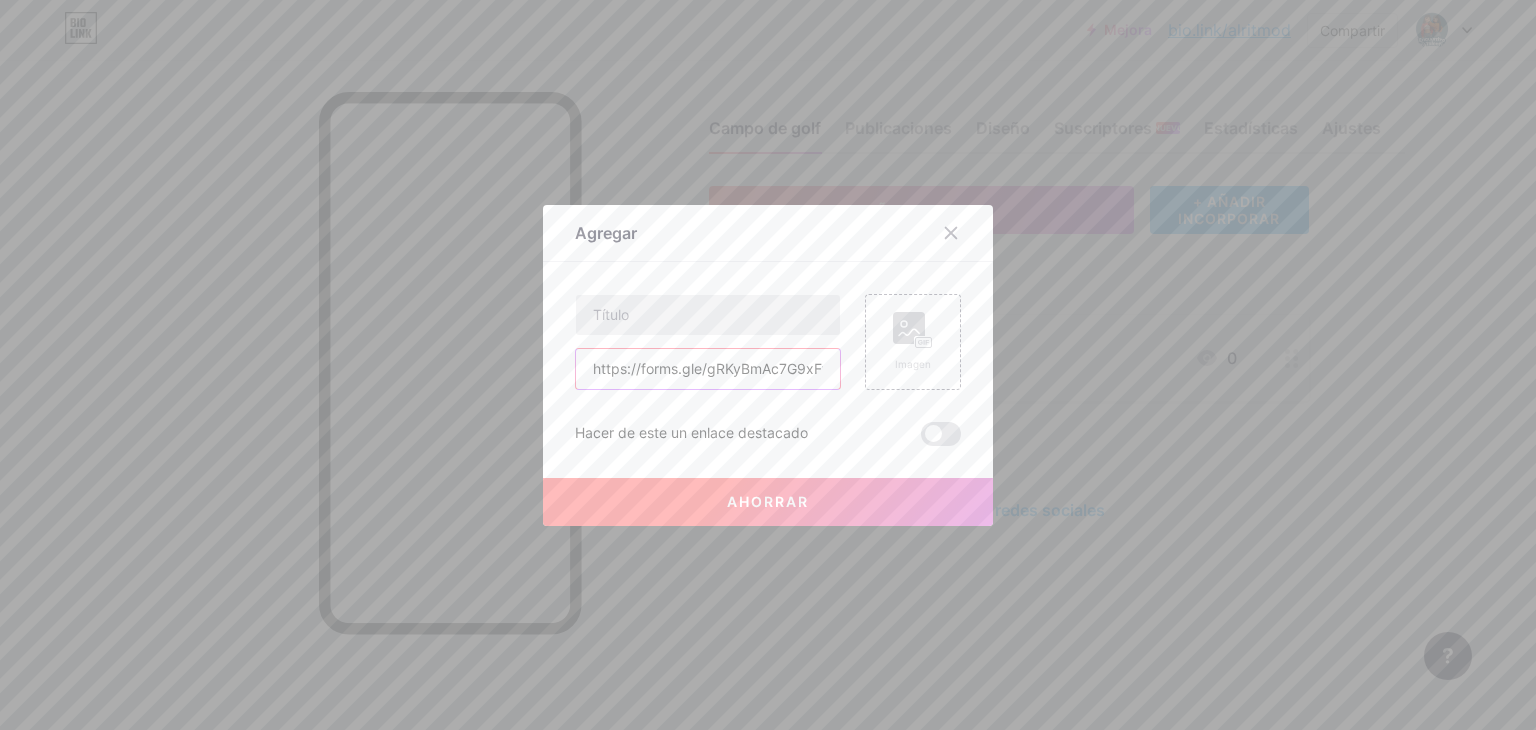 scroll, scrollTop: 0, scrollLeft: 43, axis: horizontal 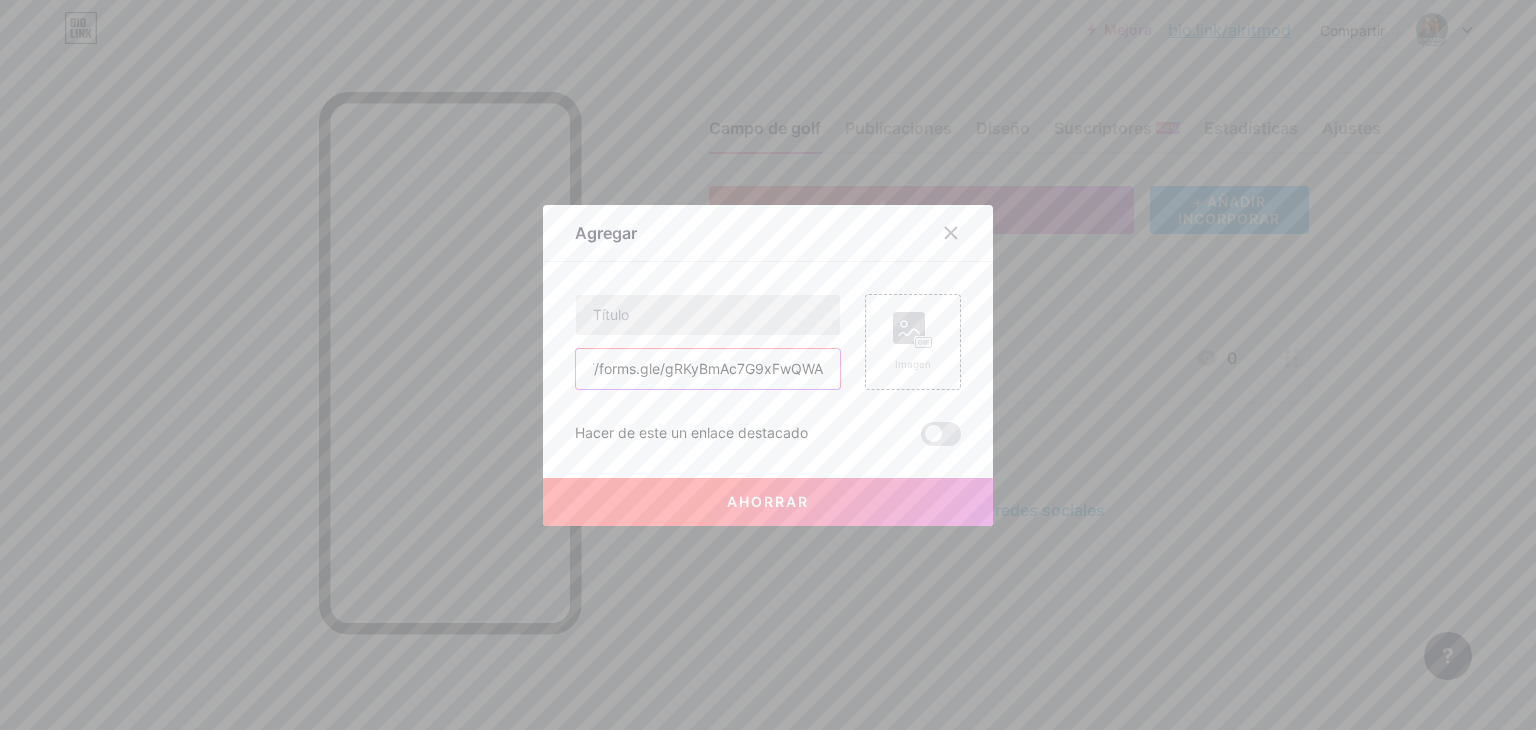 type on "https://forms.gle/gRKyBmAc7G9xFwQWA" 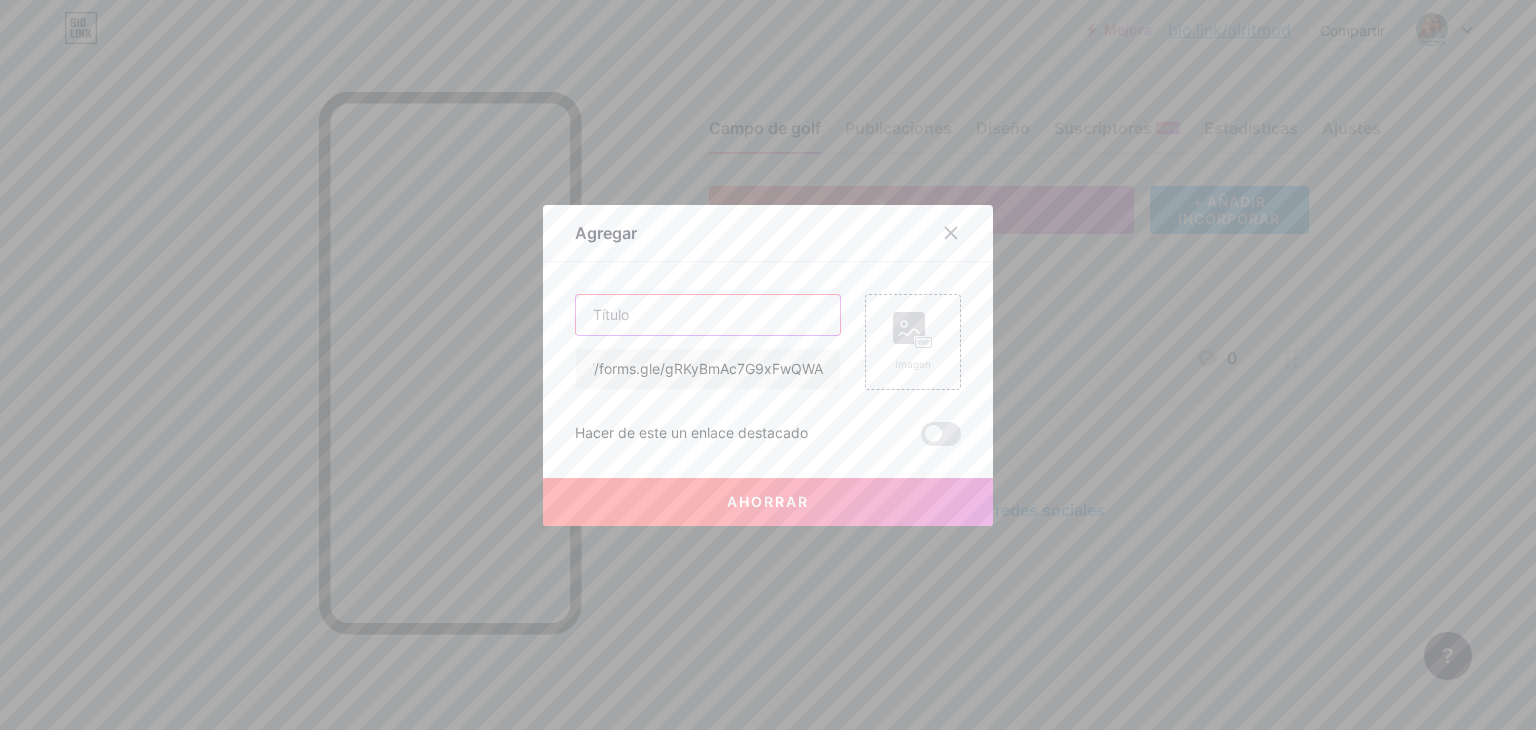 click at bounding box center [708, 315] 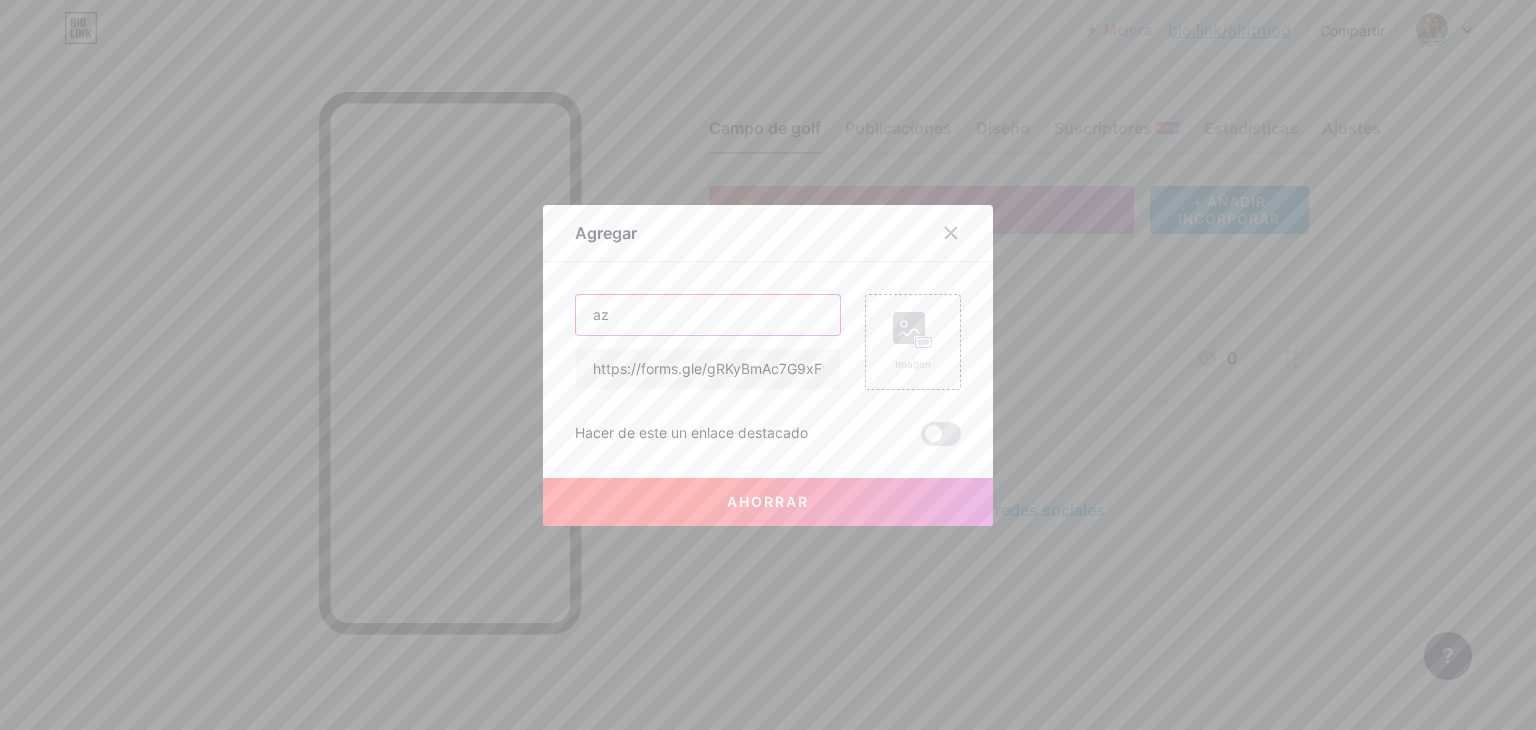 type on "a" 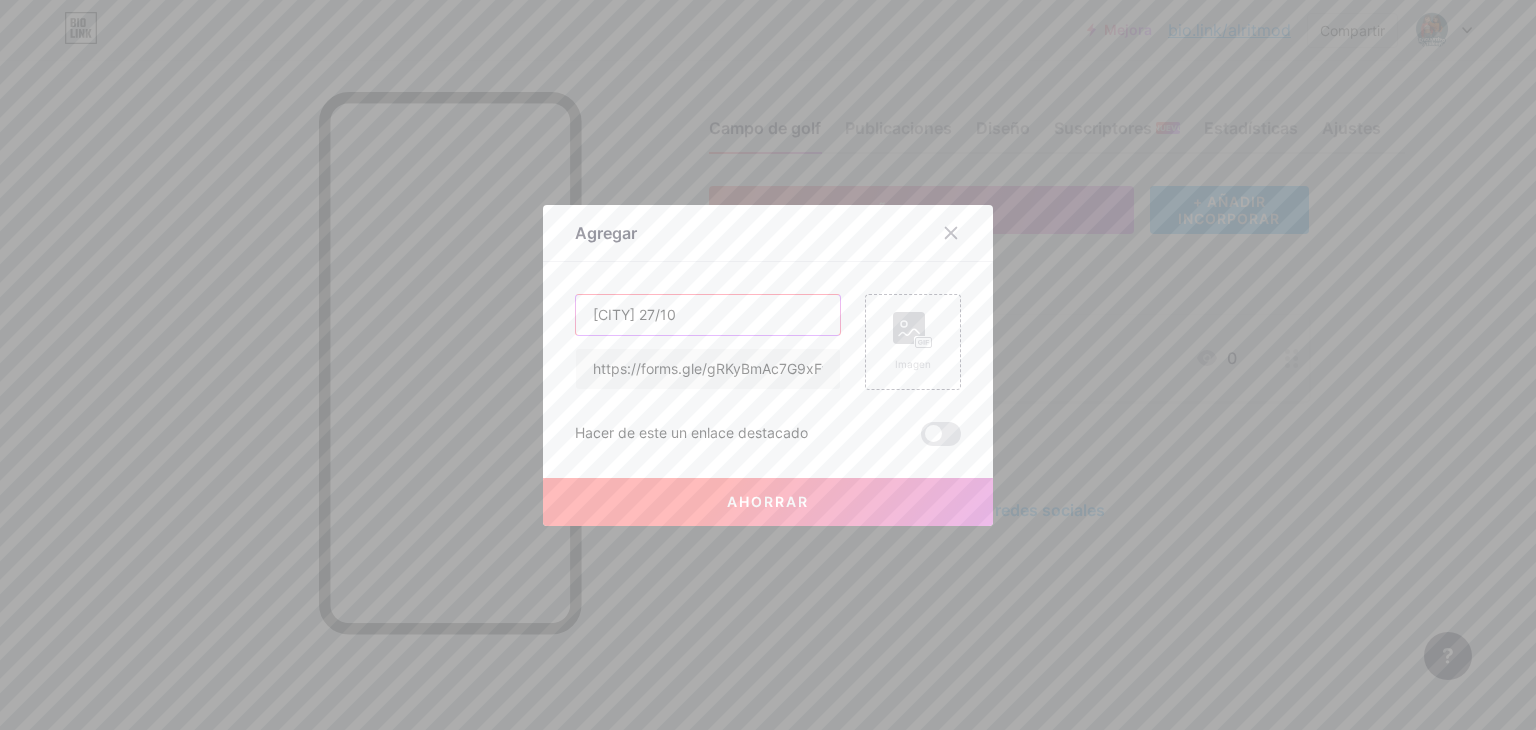 type on "[CITY] 27/10" 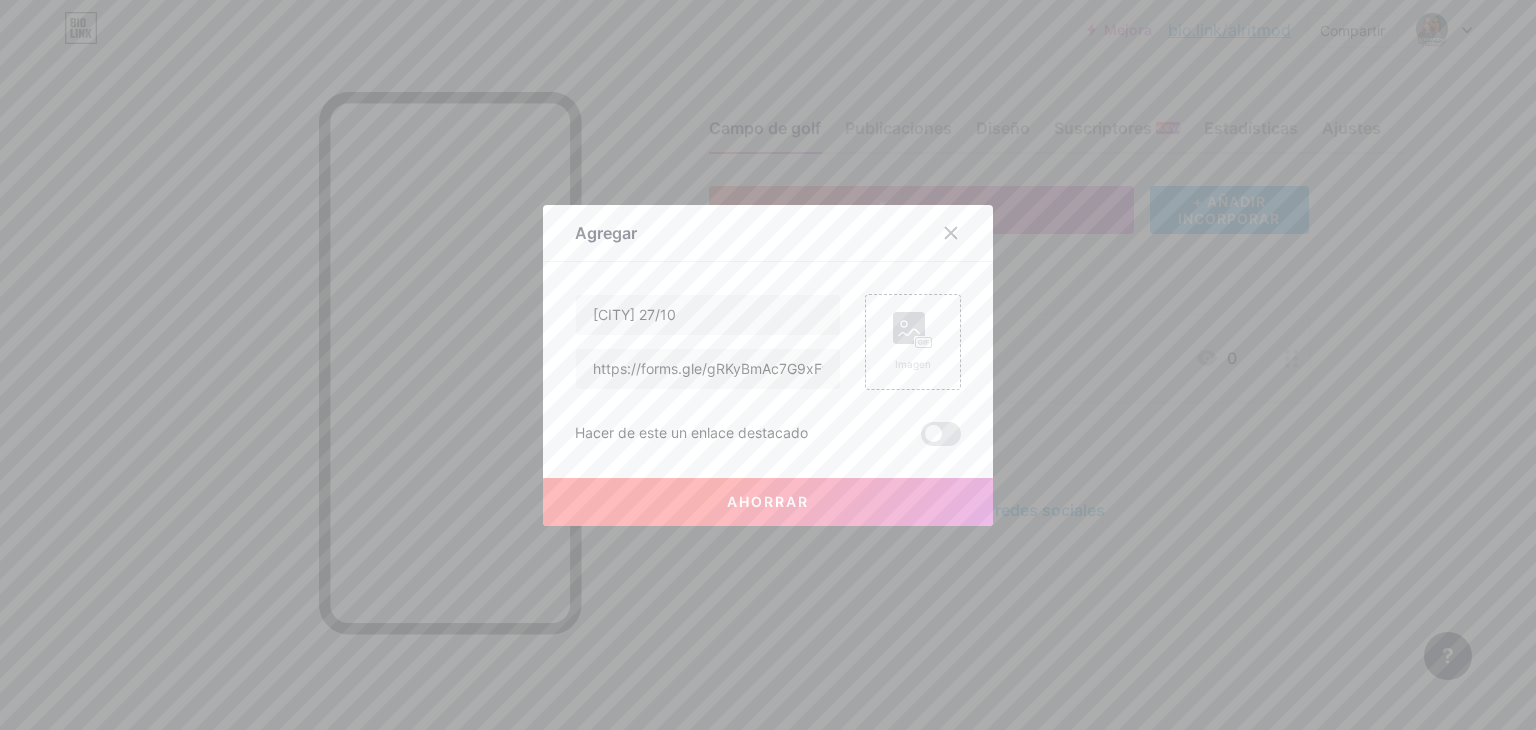 click on "Ahorrar" at bounding box center (768, 502) 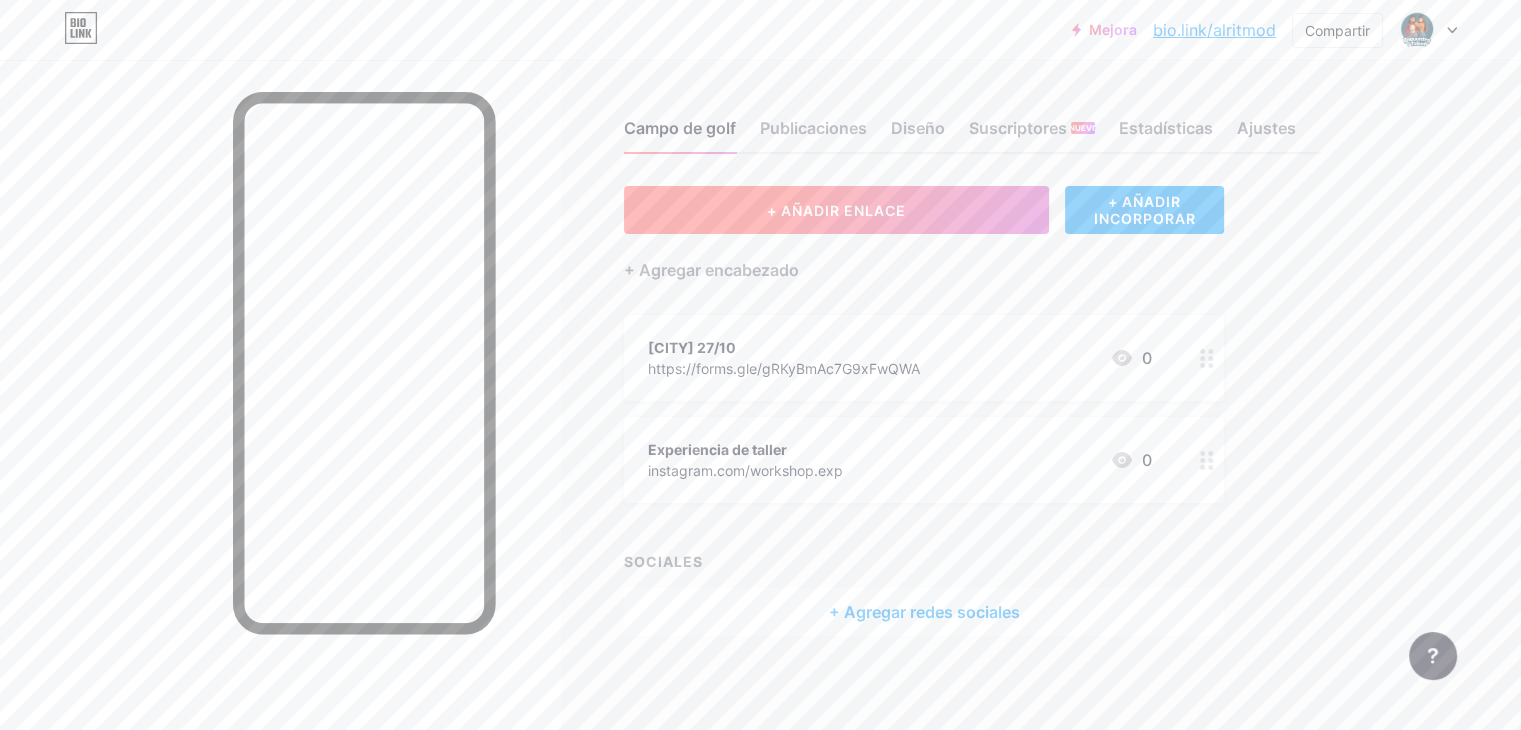 click on "+ AÑADIR ENLACE" at bounding box center (836, 210) 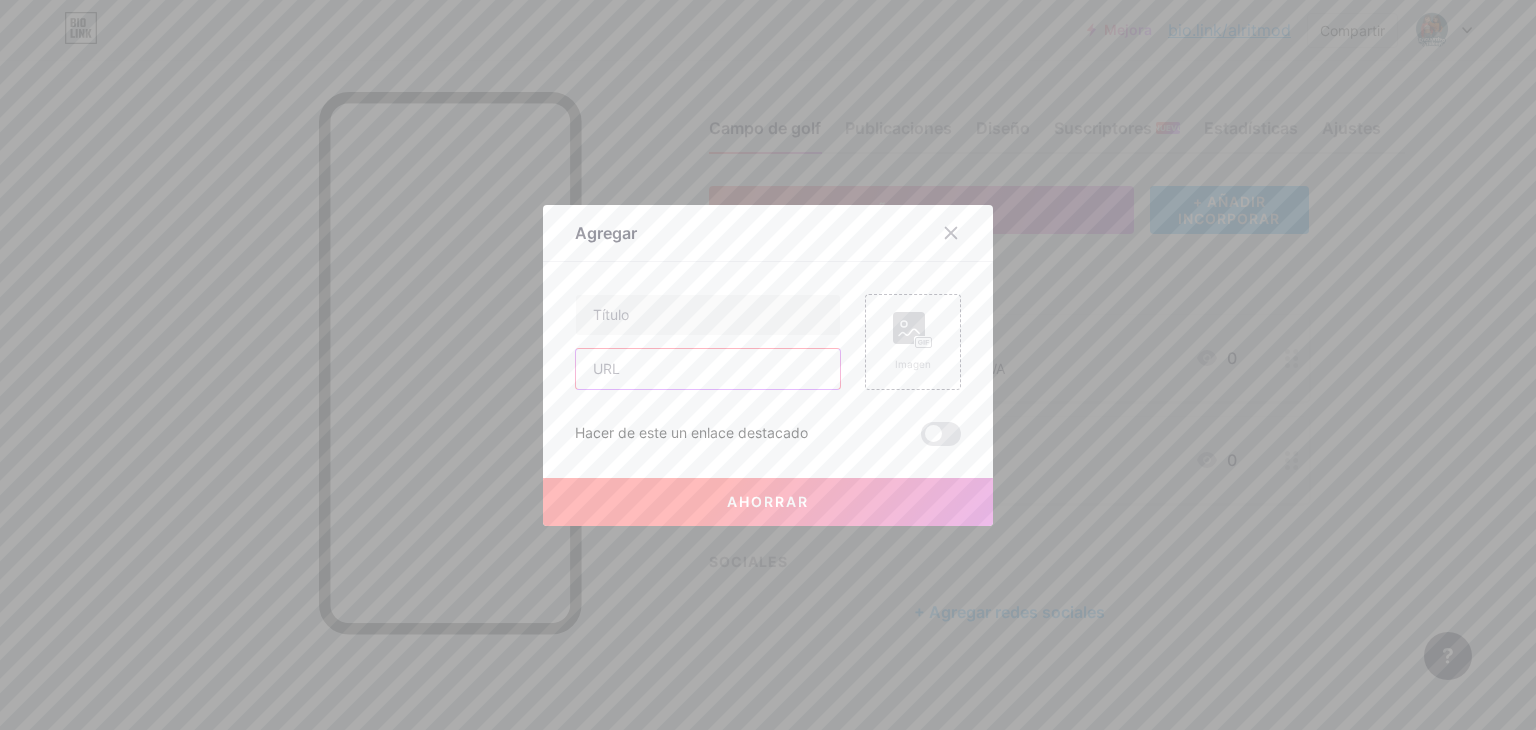 click at bounding box center [708, 369] 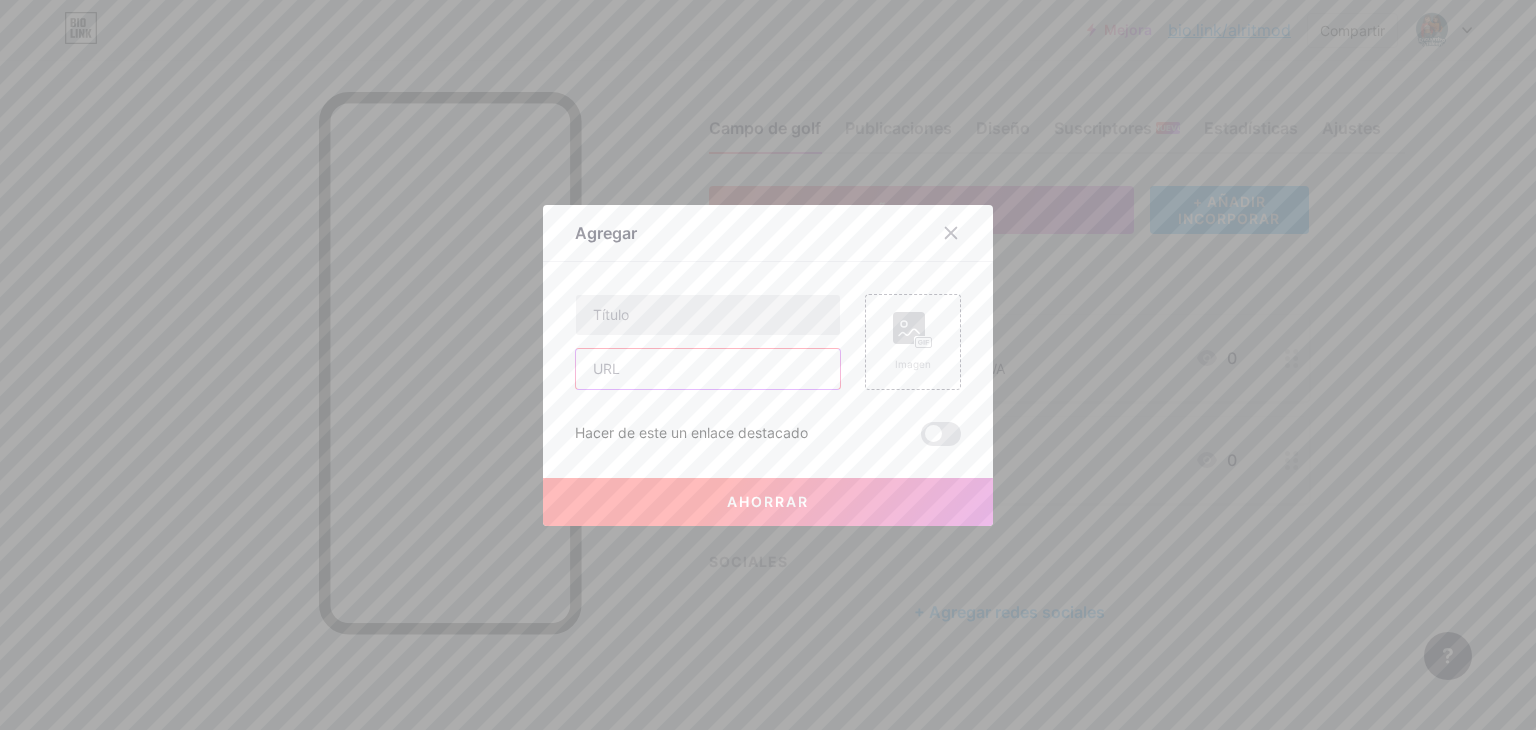 paste on "https://forms.gle/WE7DTPMDDmCKuzRk7" 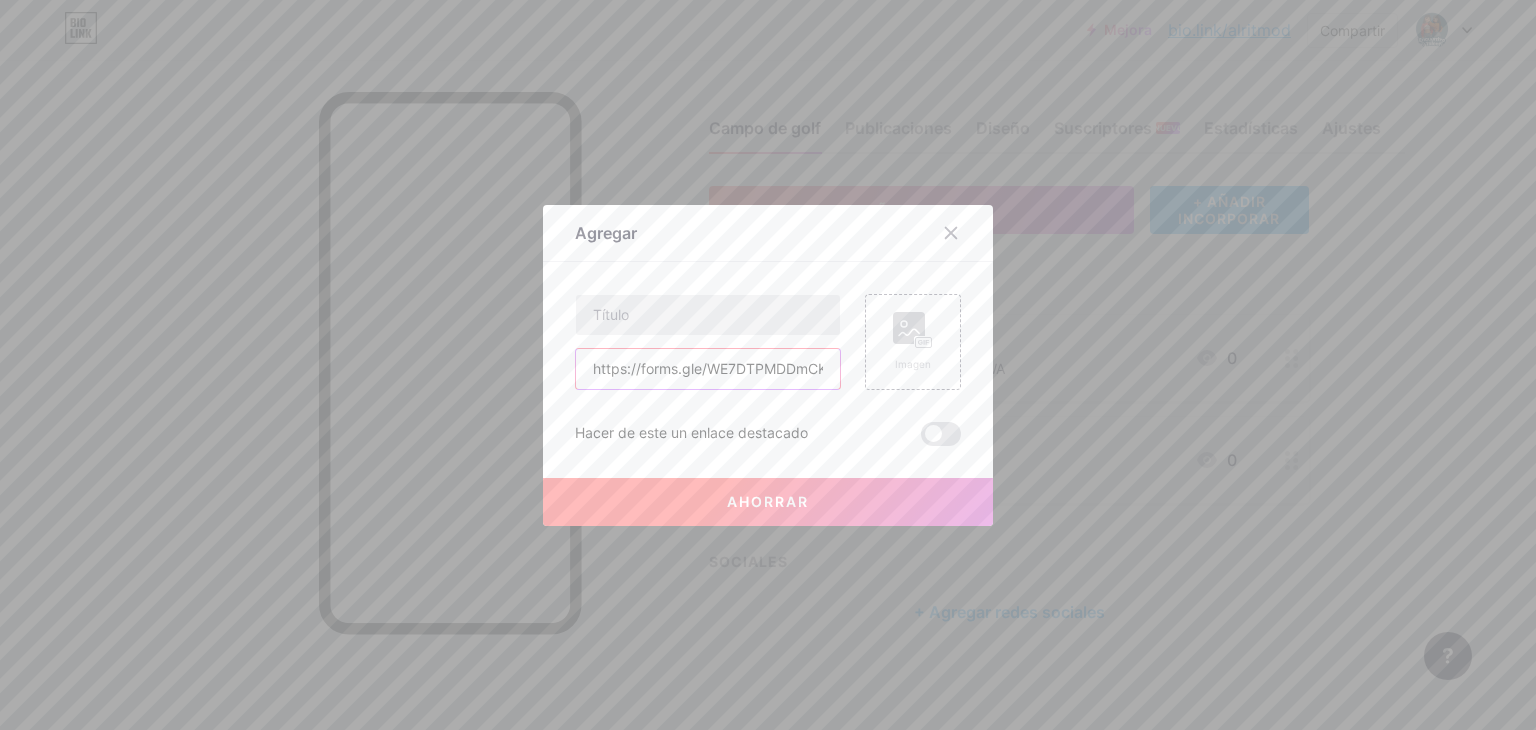 scroll, scrollTop: 0, scrollLeft: 44, axis: horizontal 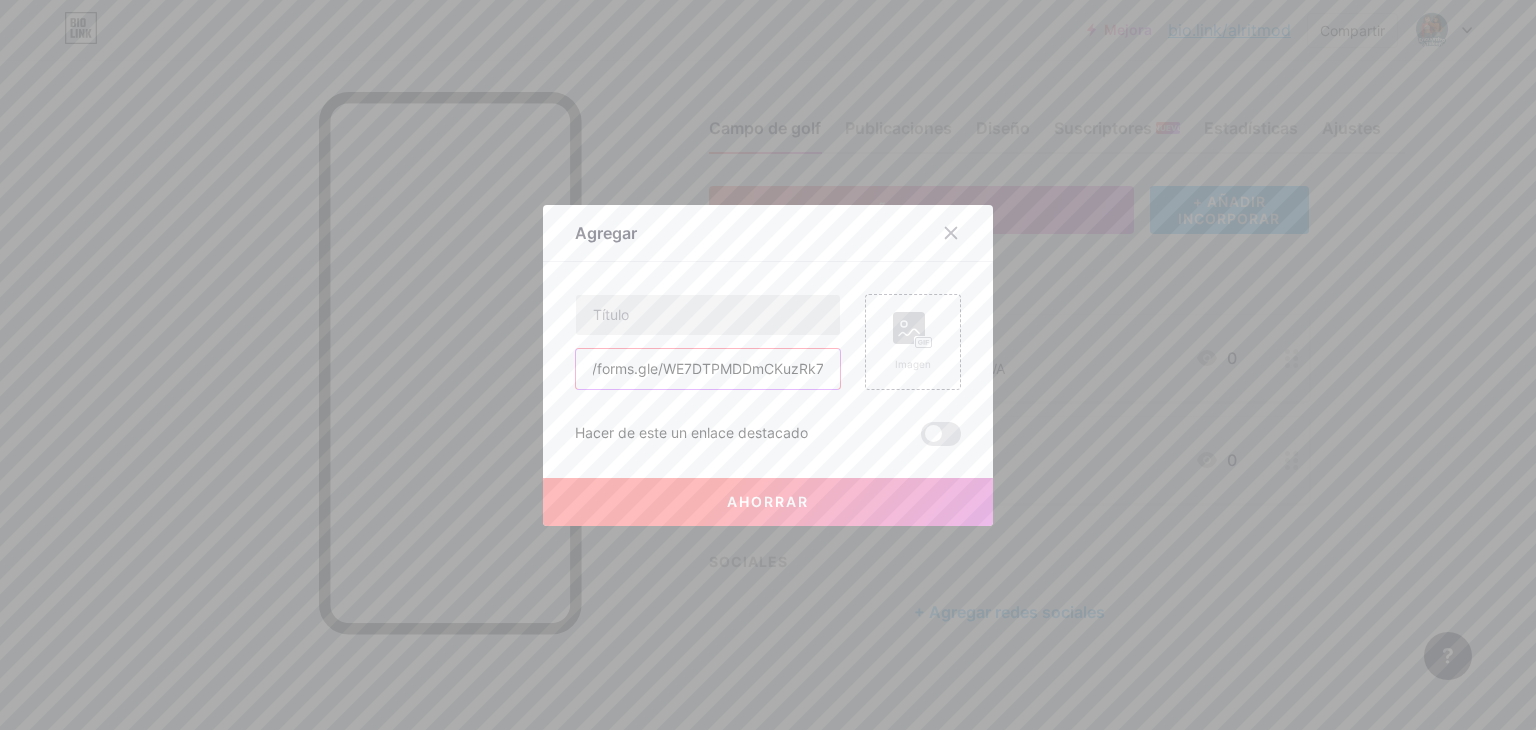 type on "https://forms.gle/WE7DTPMDDmCKuzRk7" 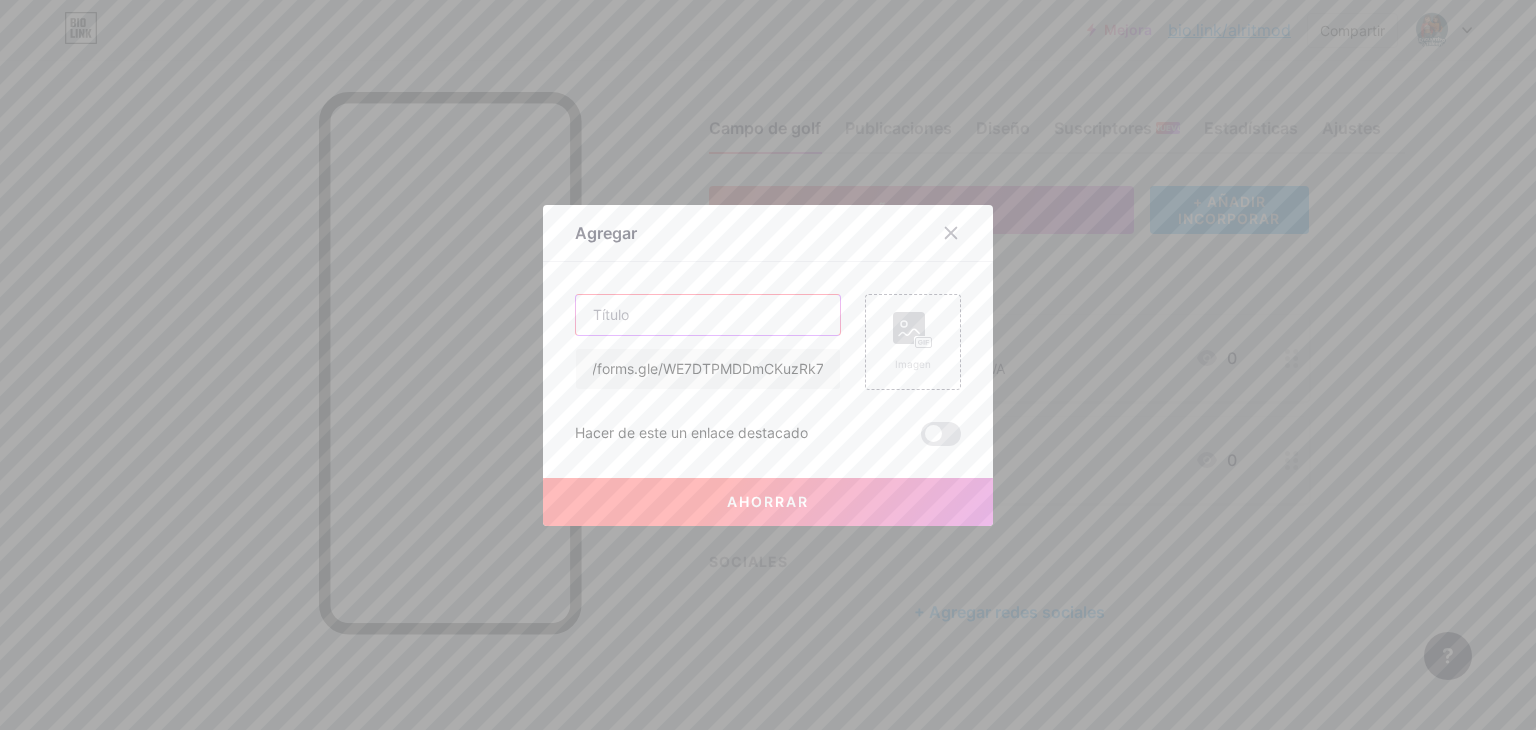 click at bounding box center (708, 315) 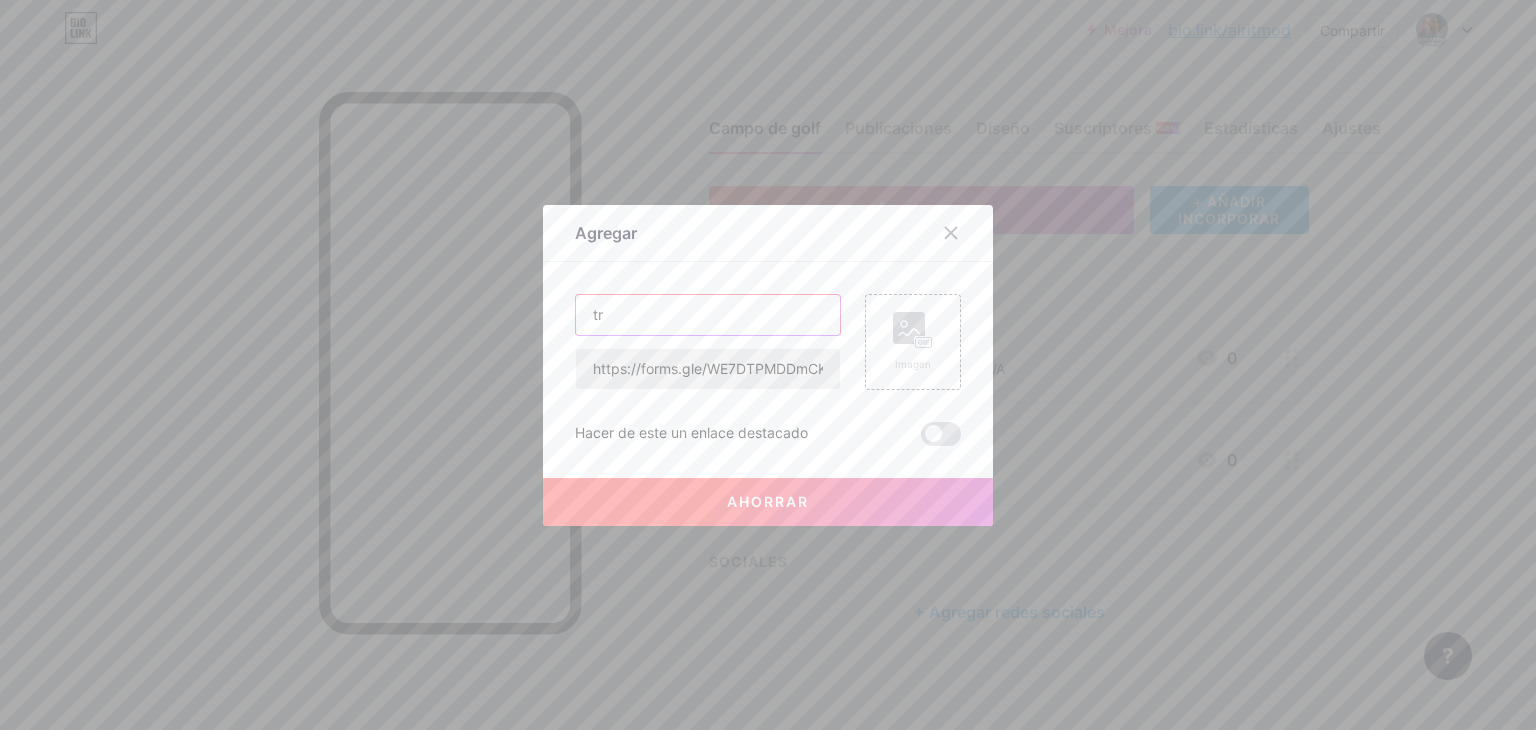 type on "t" 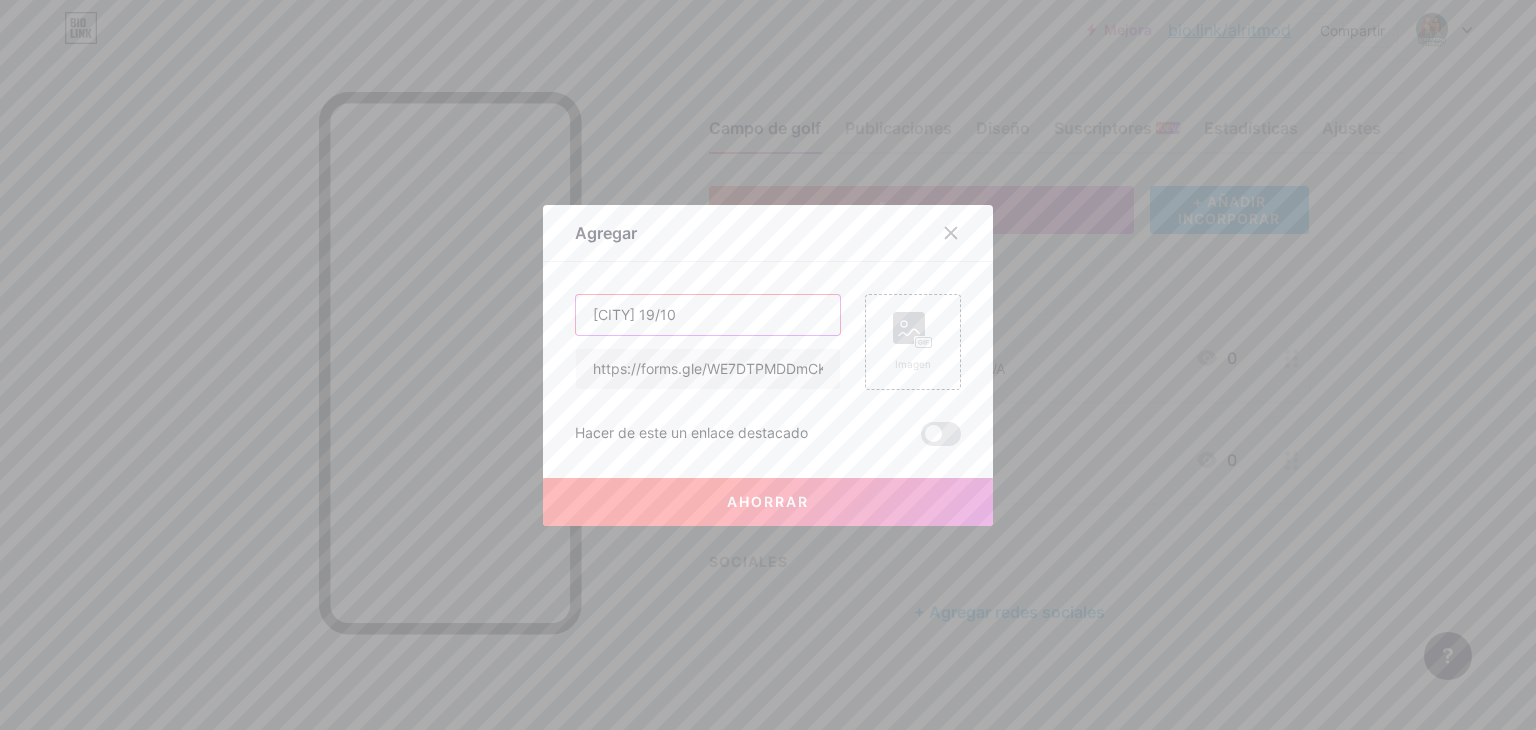 type on "[CITY] 19/10" 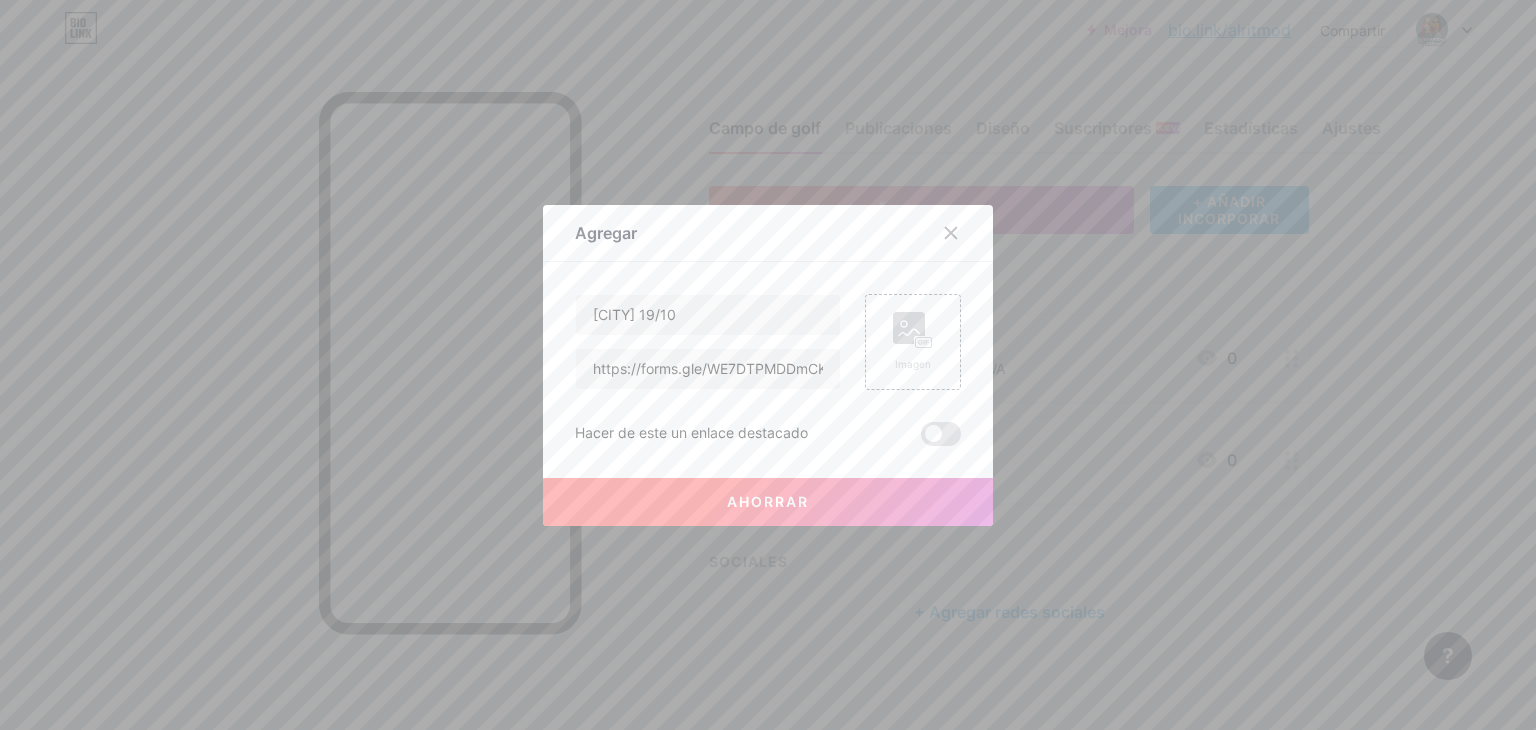 click on "Ahorrar" at bounding box center (768, 502) 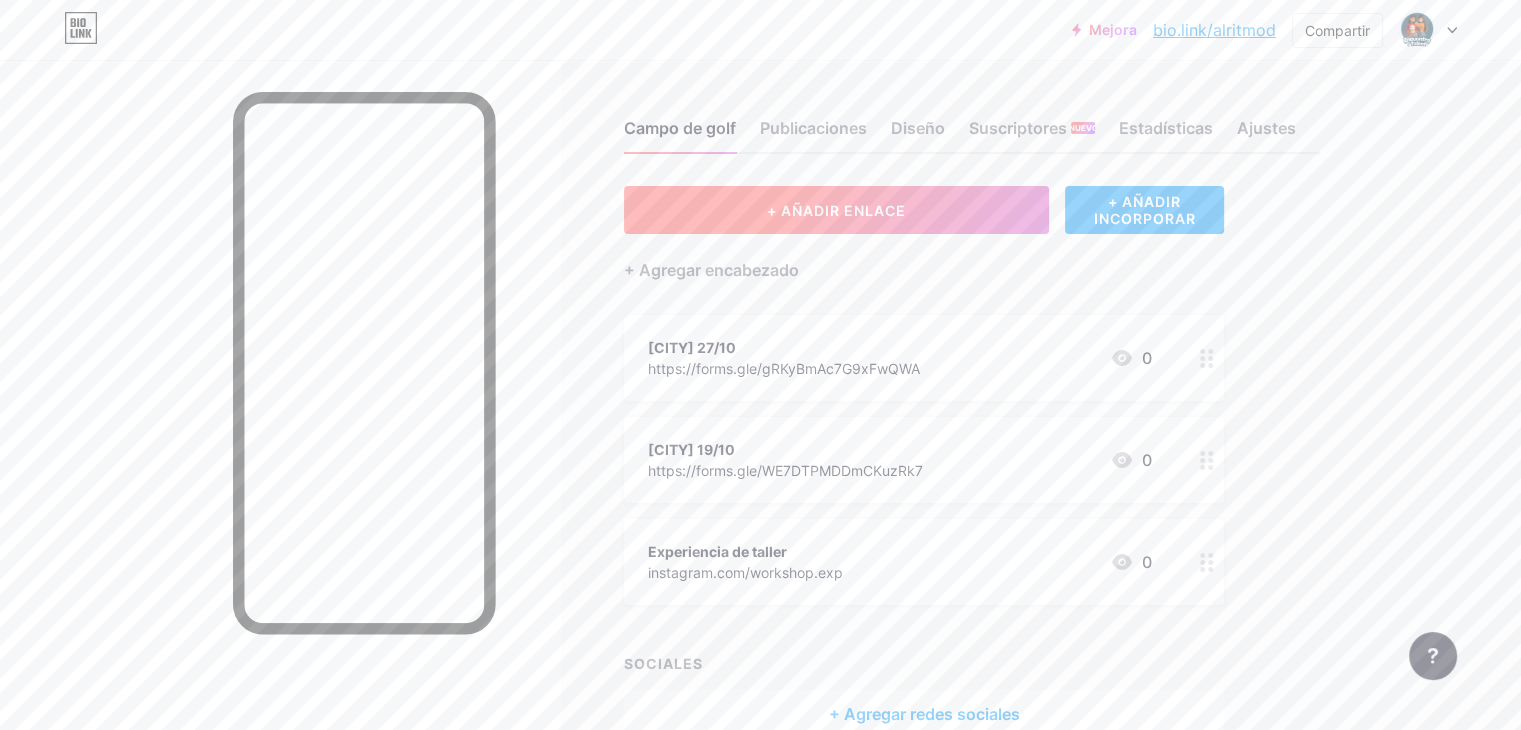 click on "+ AÑADIR ENLACE" at bounding box center (836, 210) 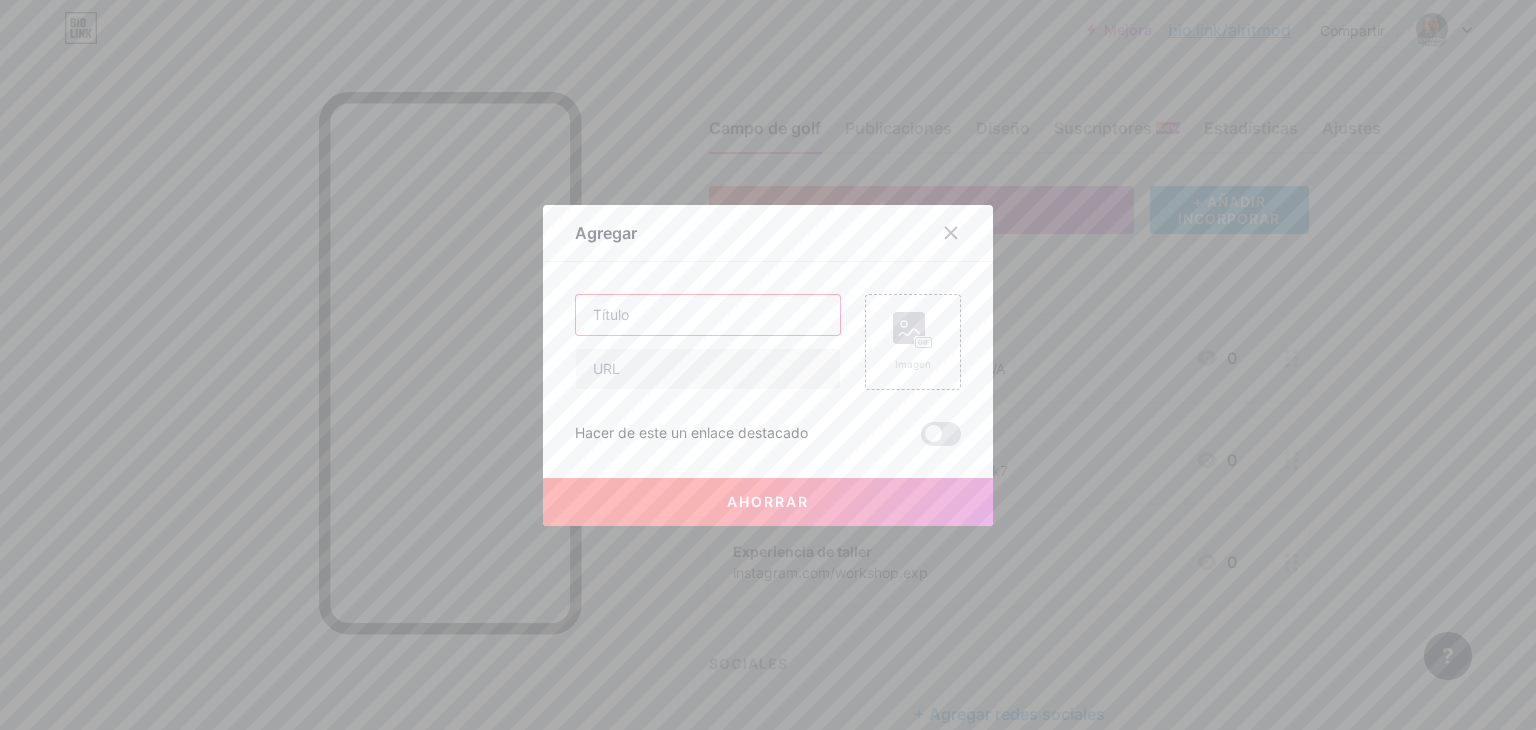 click at bounding box center [708, 315] 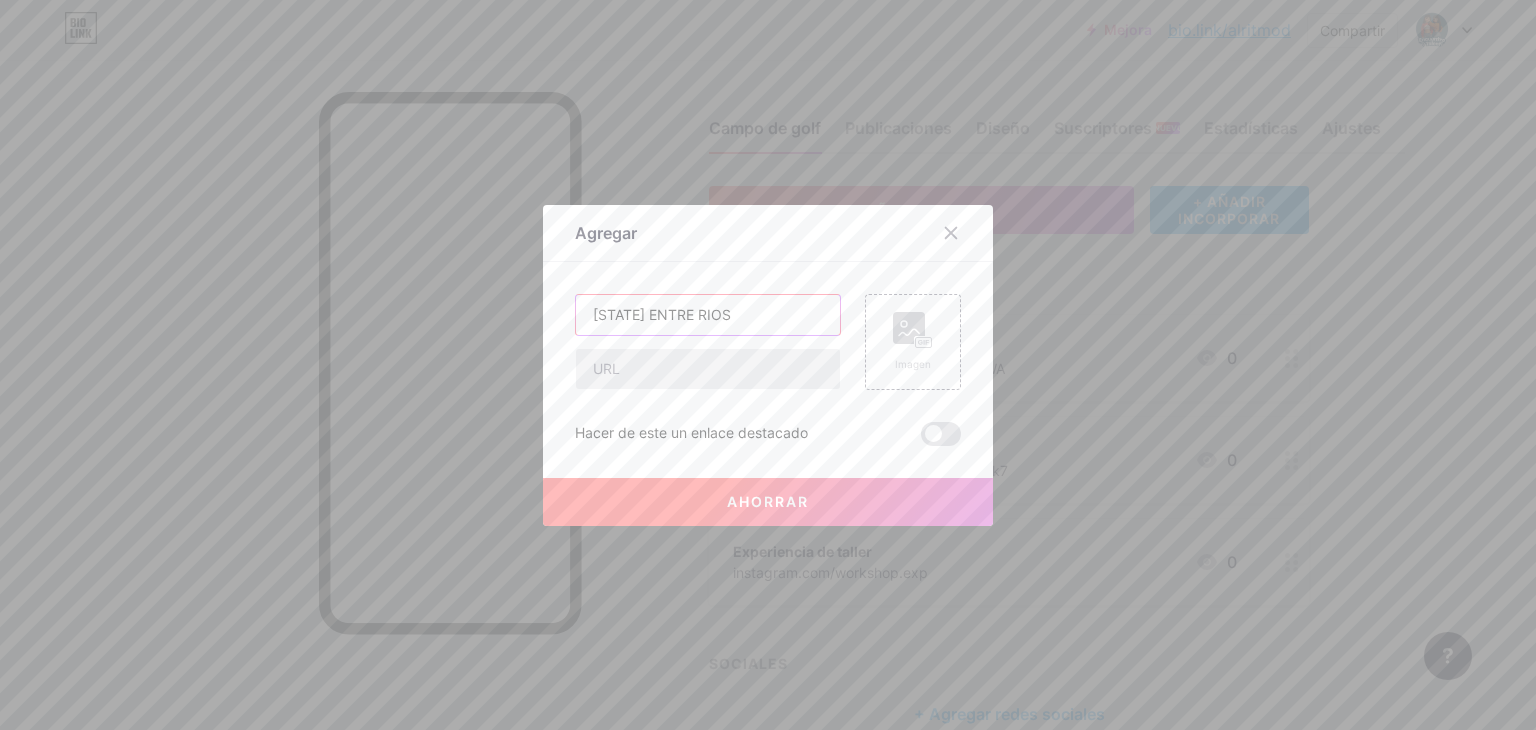 type on "[STATE] ENTRE RIOS" 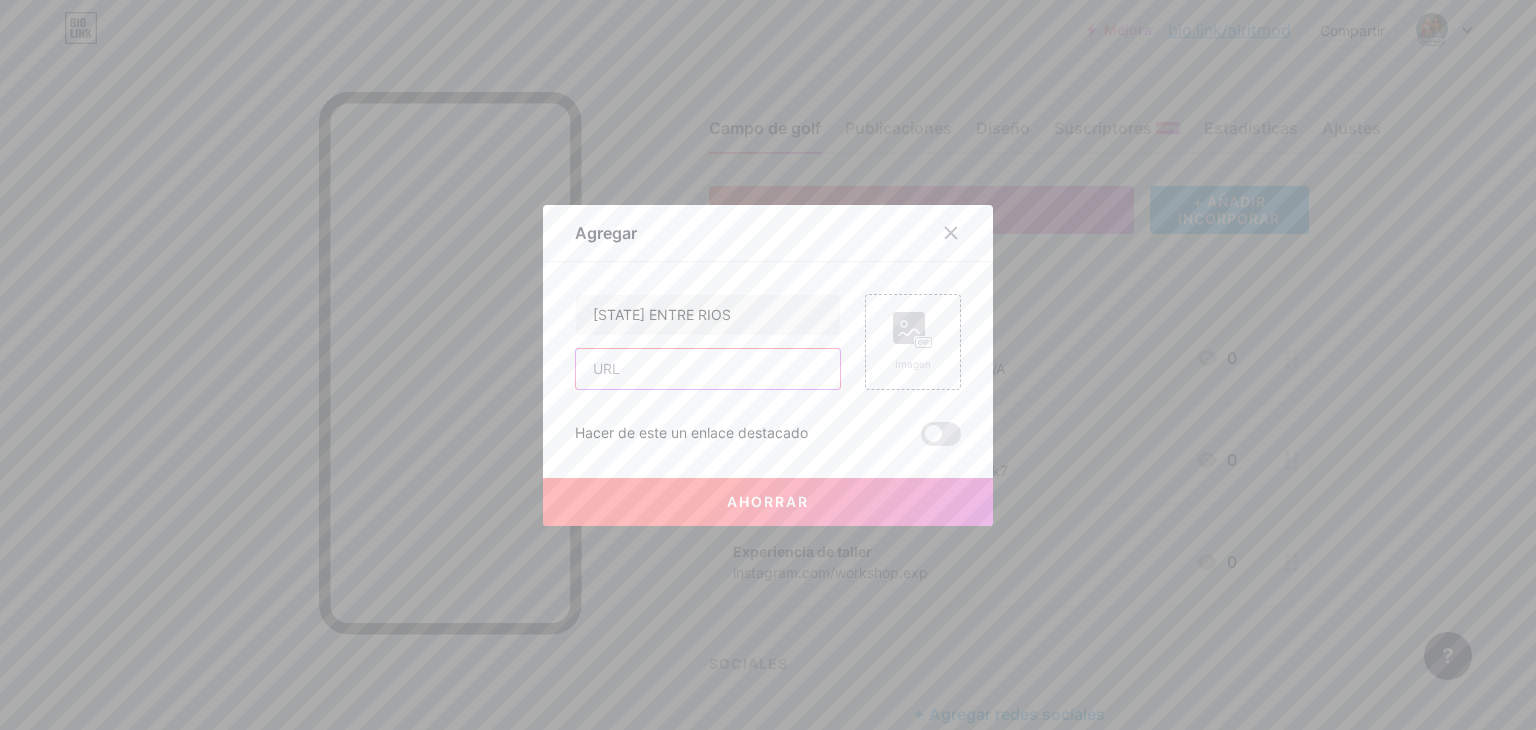 click at bounding box center (708, 369) 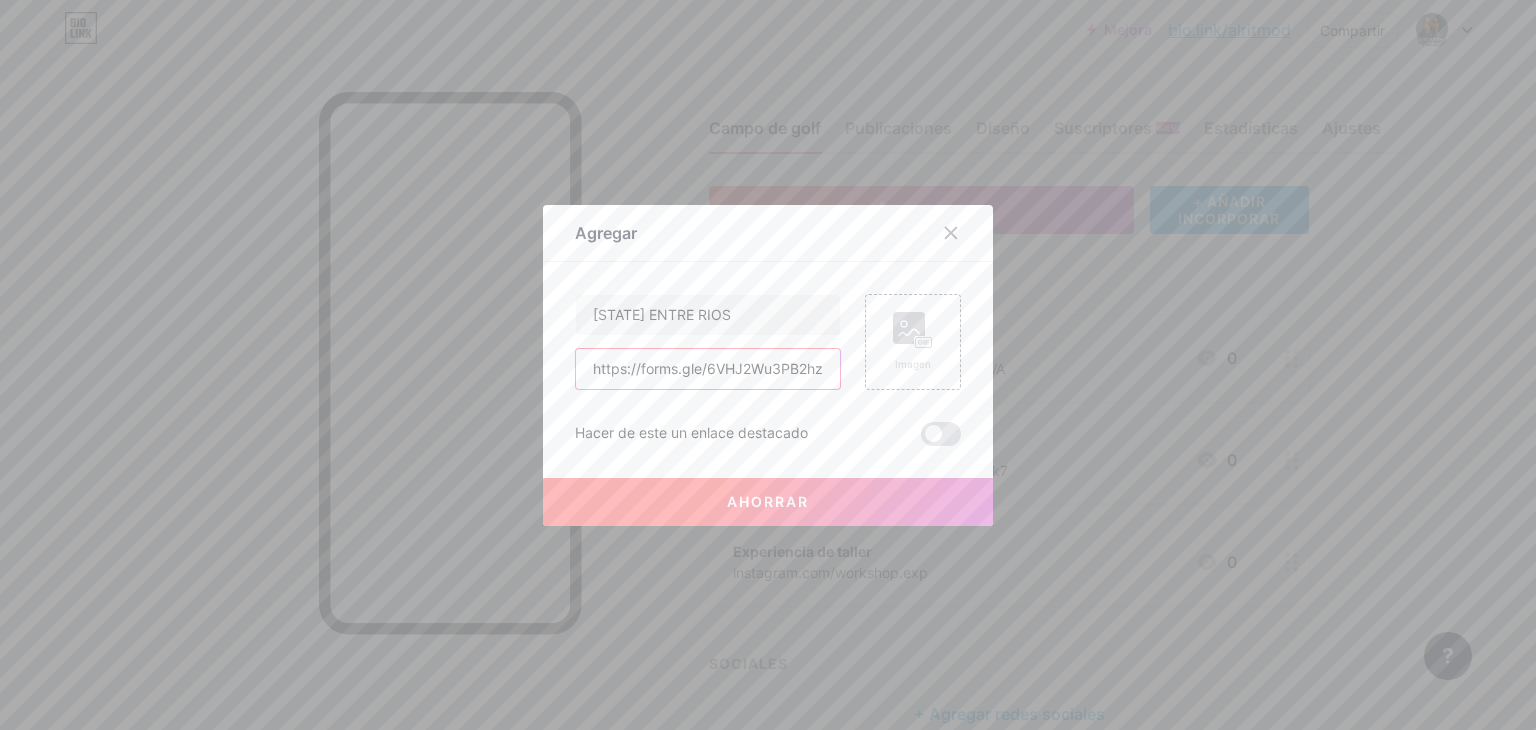 scroll, scrollTop: 0, scrollLeft: 36, axis: horizontal 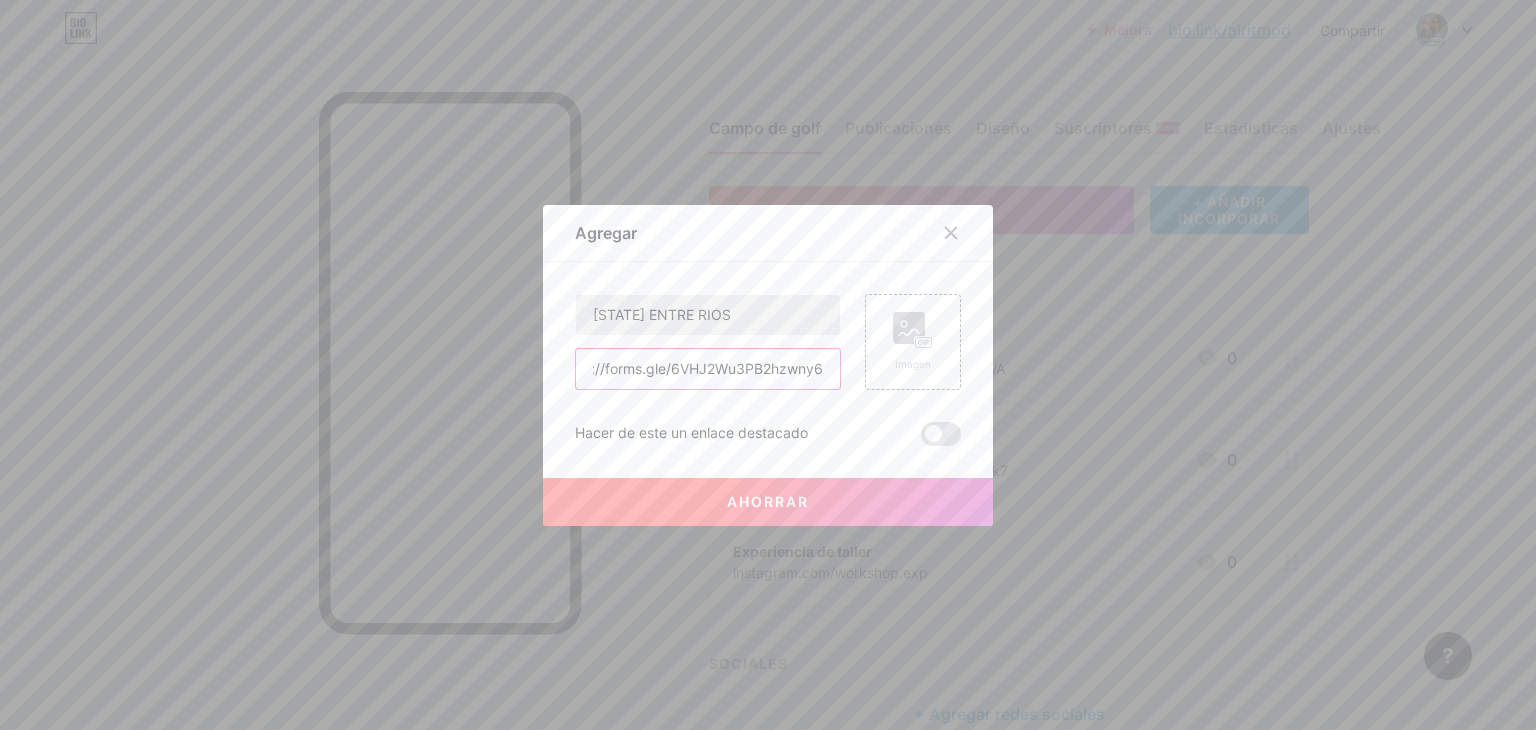 type on "https://forms.gle/6VHJ2Wu3PB2hzwny6" 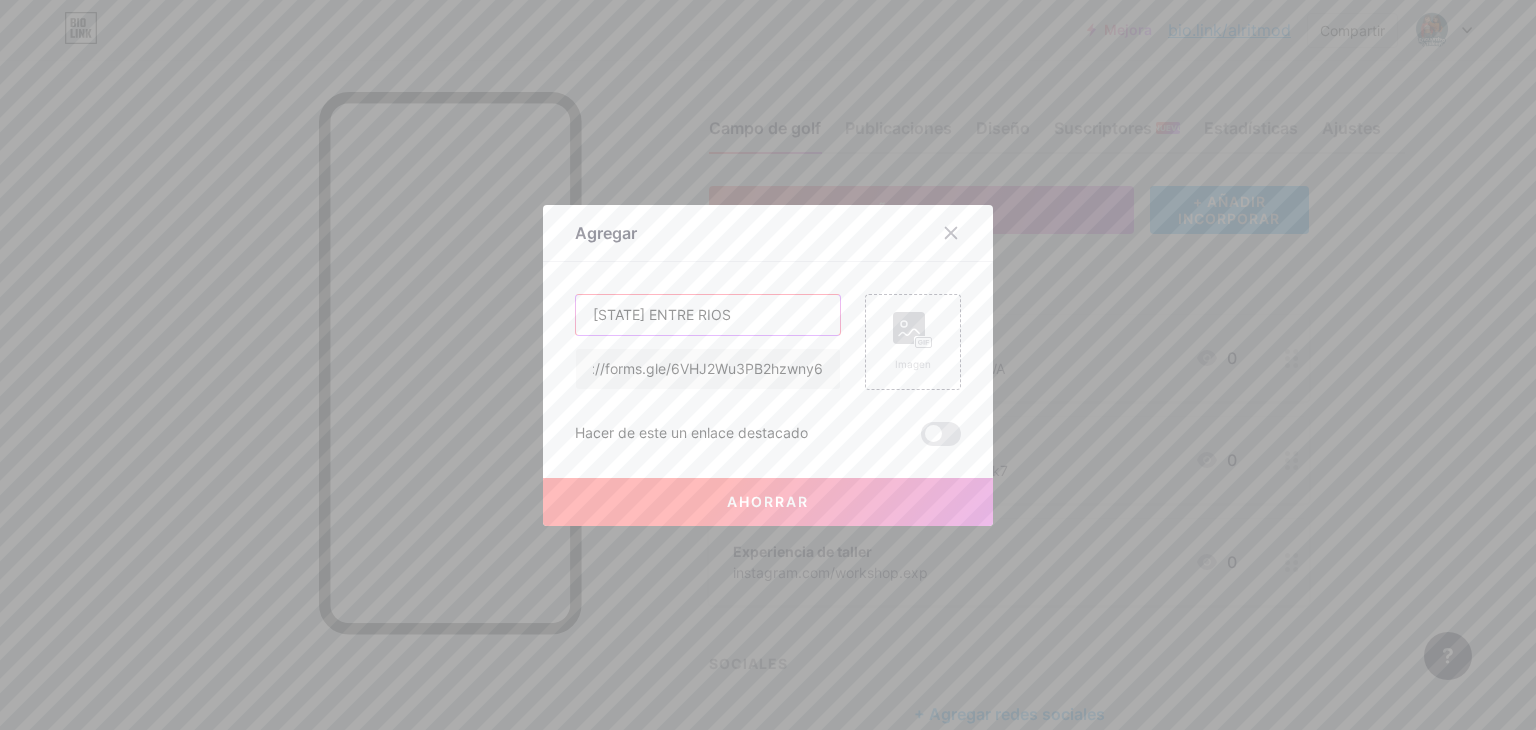 click on "[STATE] ENTRE RIOS" at bounding box center (708, 315) 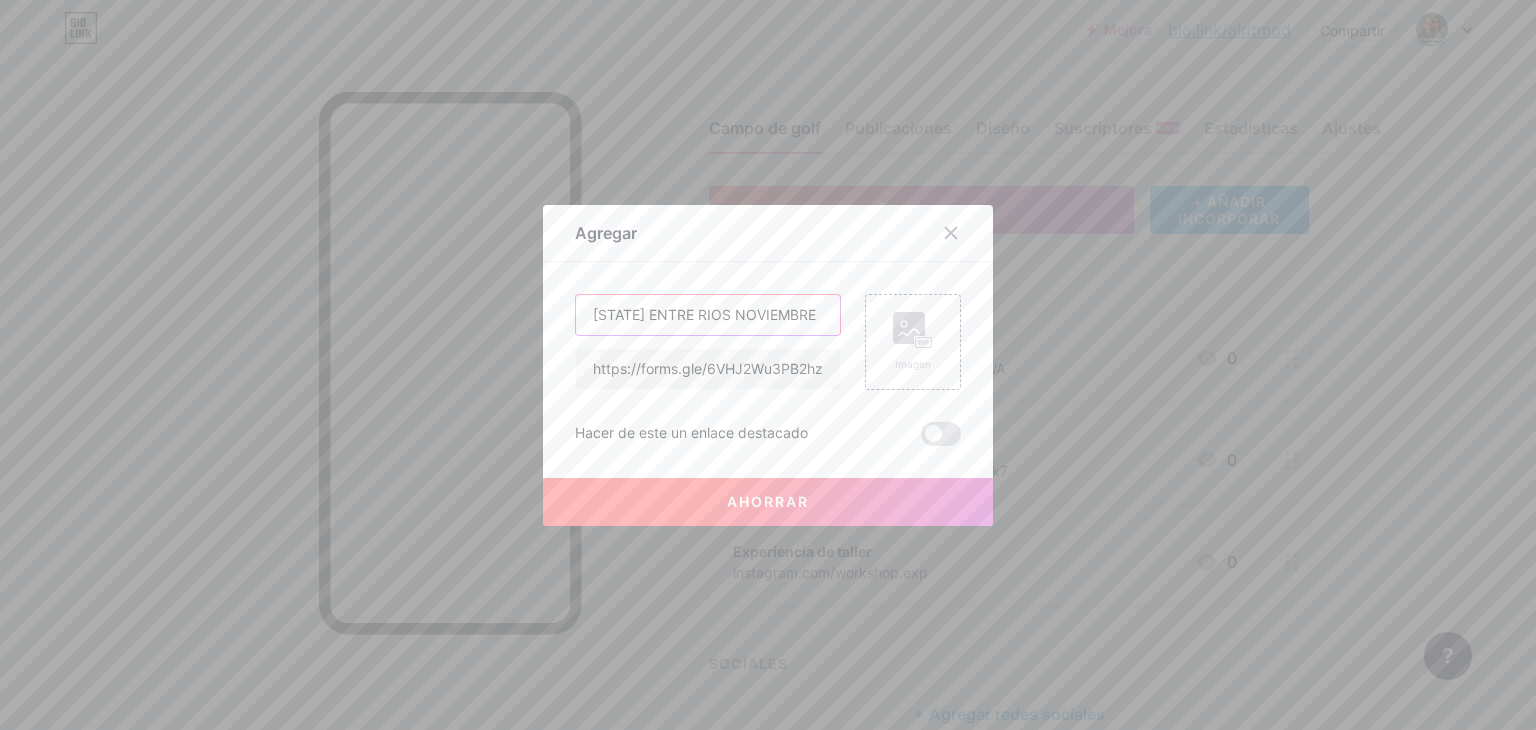 type on "[STATE] ENTRE RIOS NOVIEMBRE" 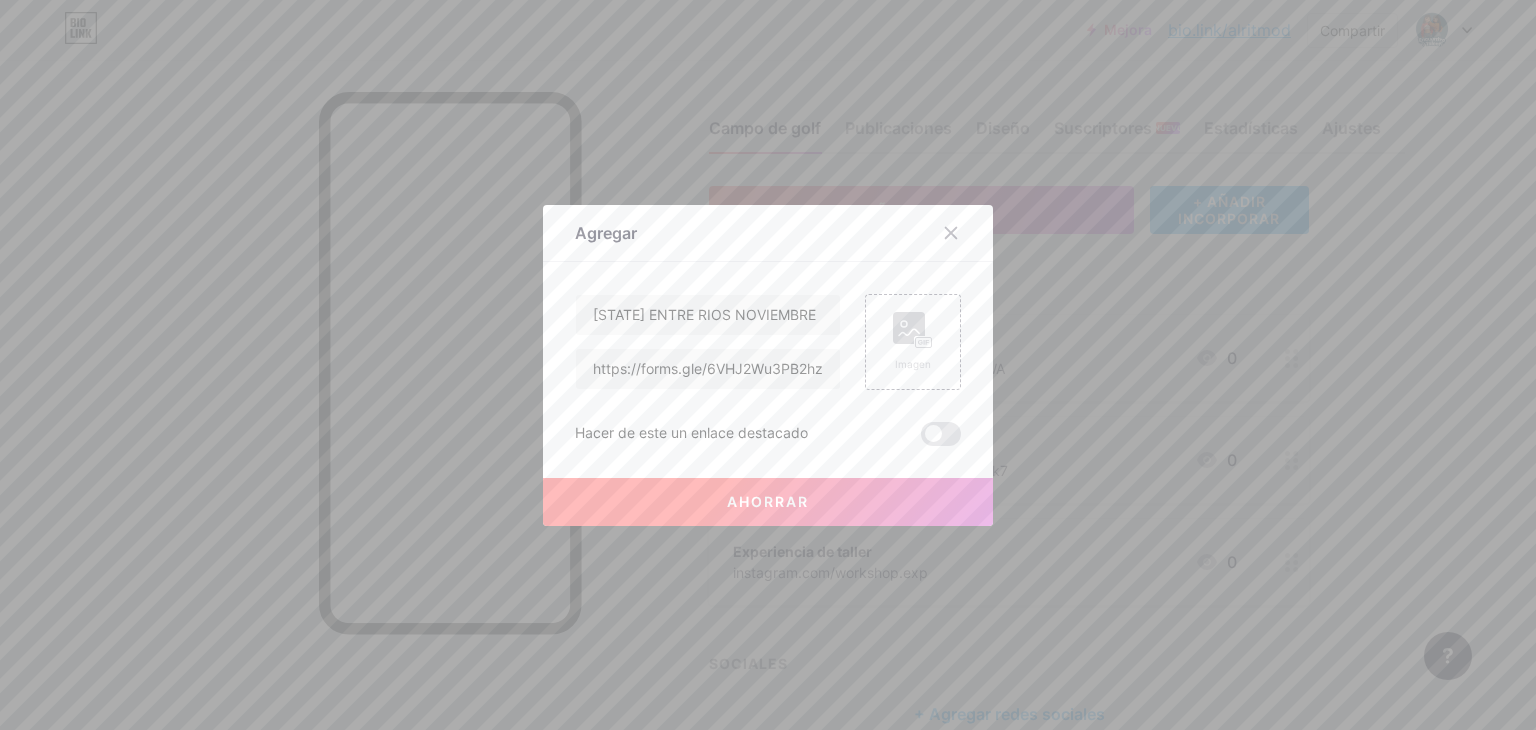 click on "Ahorrar" at bounding box center (768, 501) 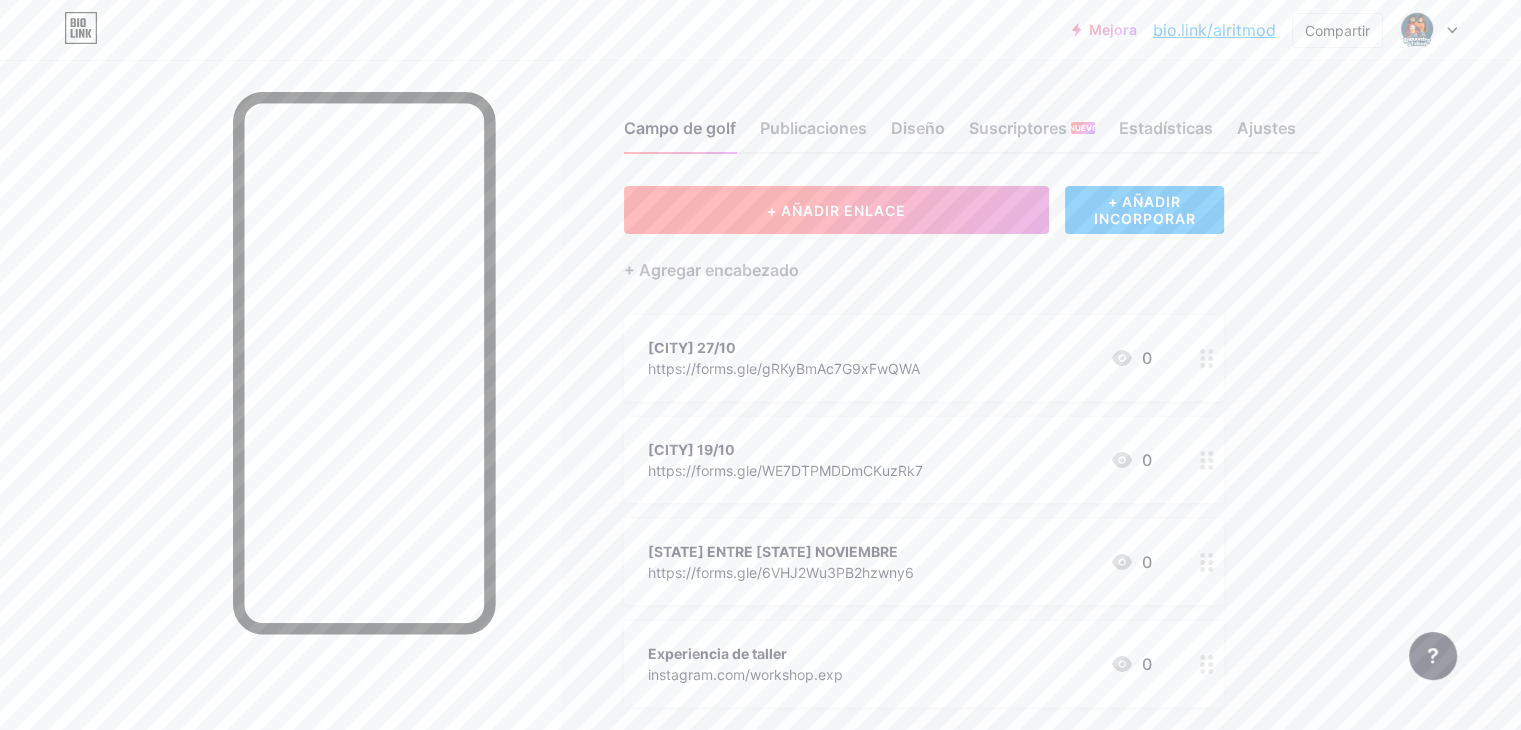 click on "+ AÑADIR ENLACE" at bounding box center [836, 210] 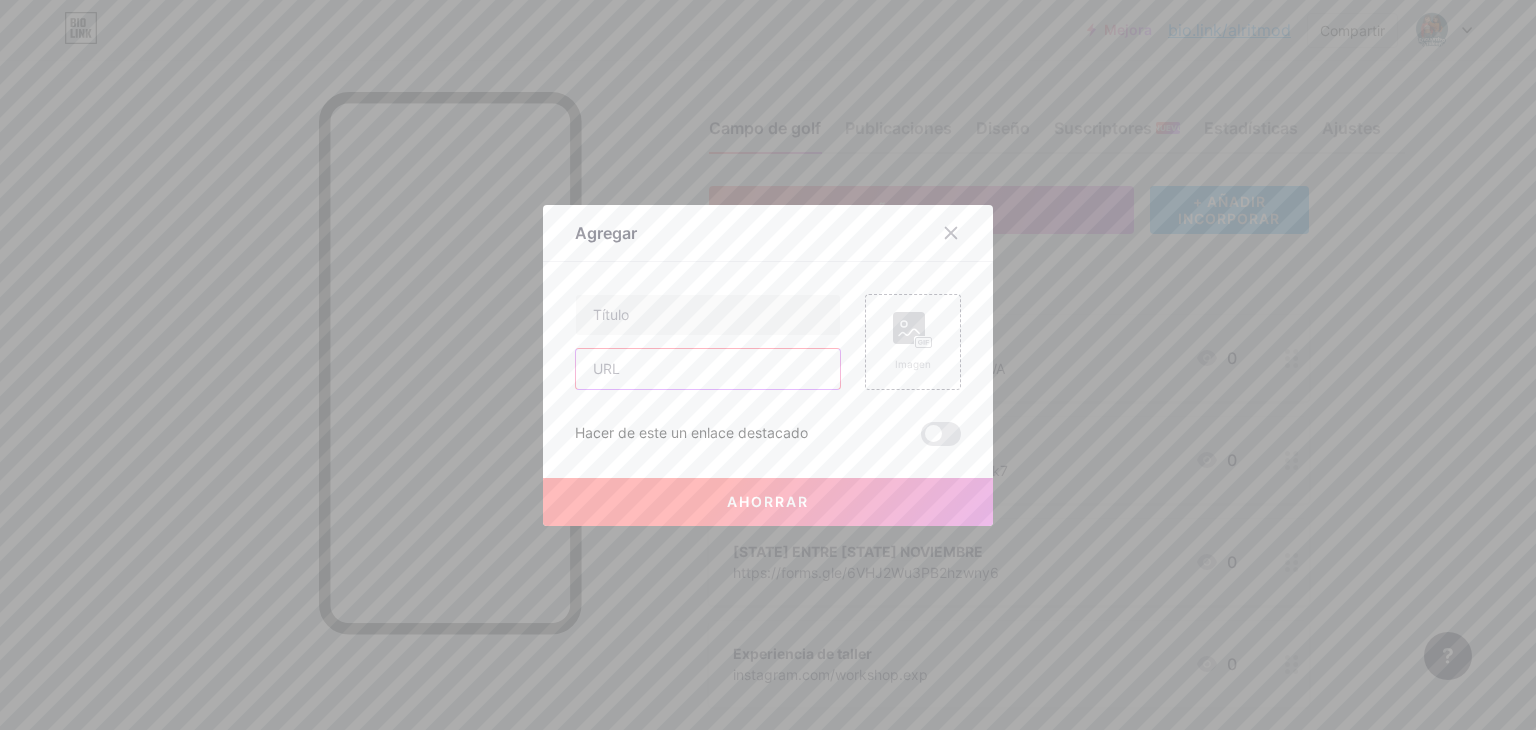 click at bounding box center (708, 369) 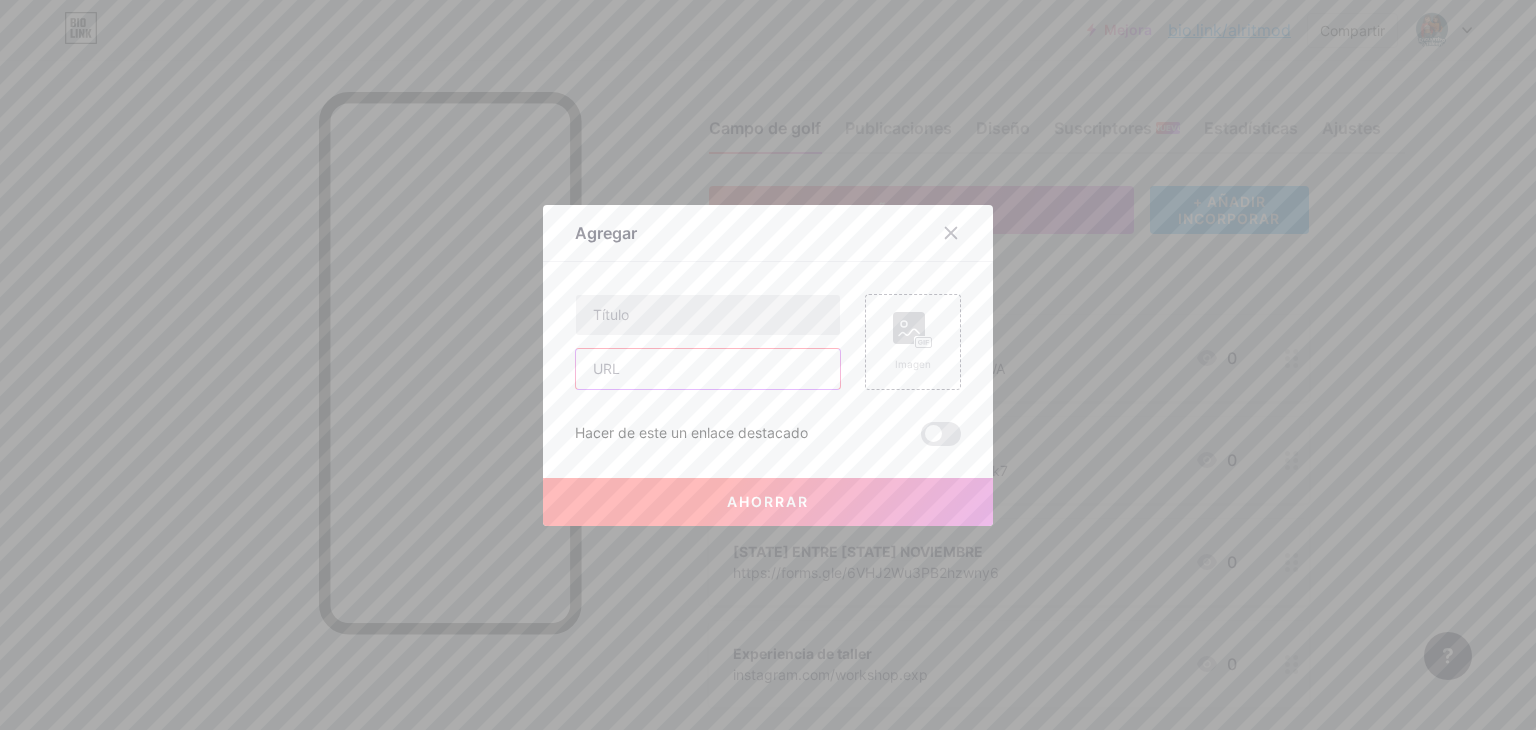 paste on "https://forms.gle/o9XNnpWNLwSYHcb49" 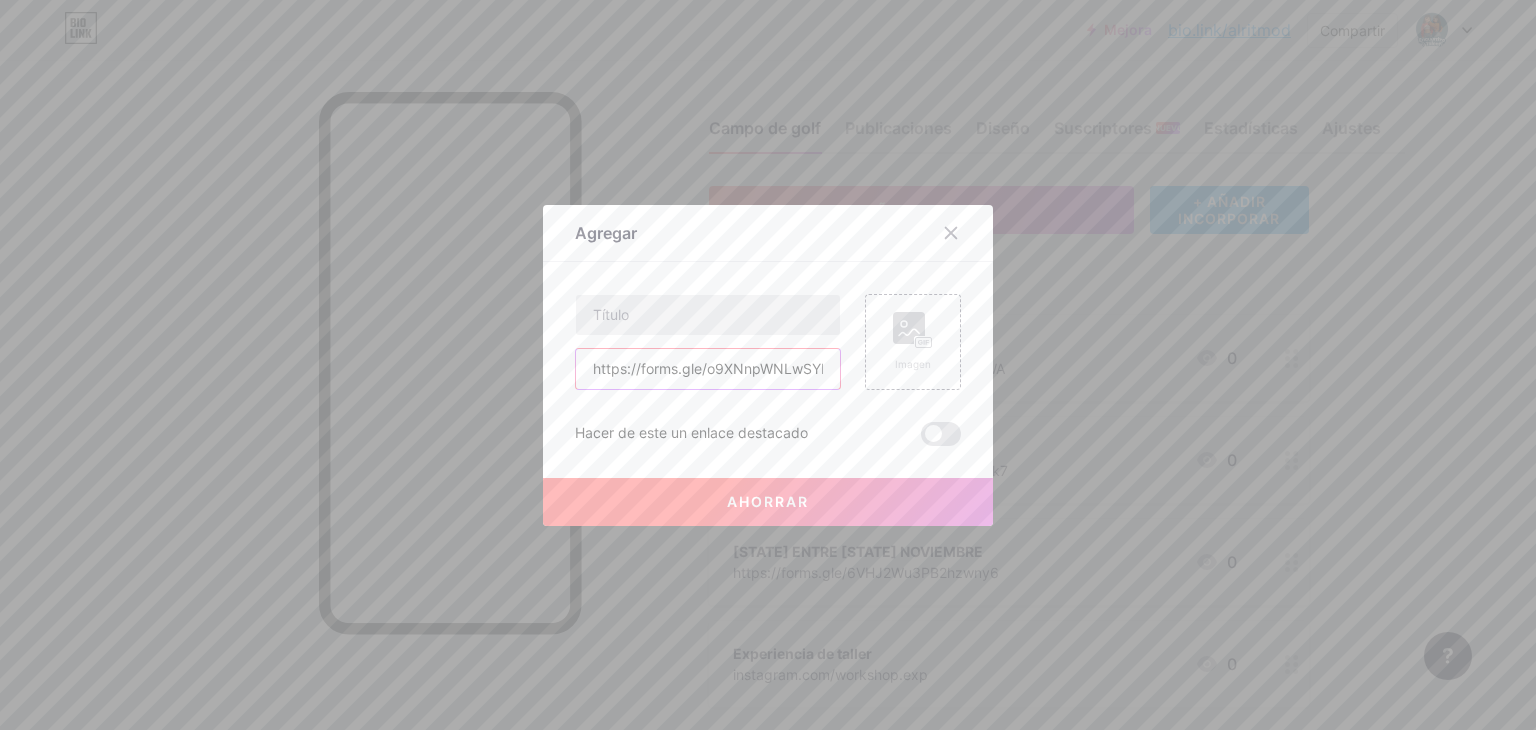 scroll, scrollTop: 0, scrollLeft: 42, axis: horizontal 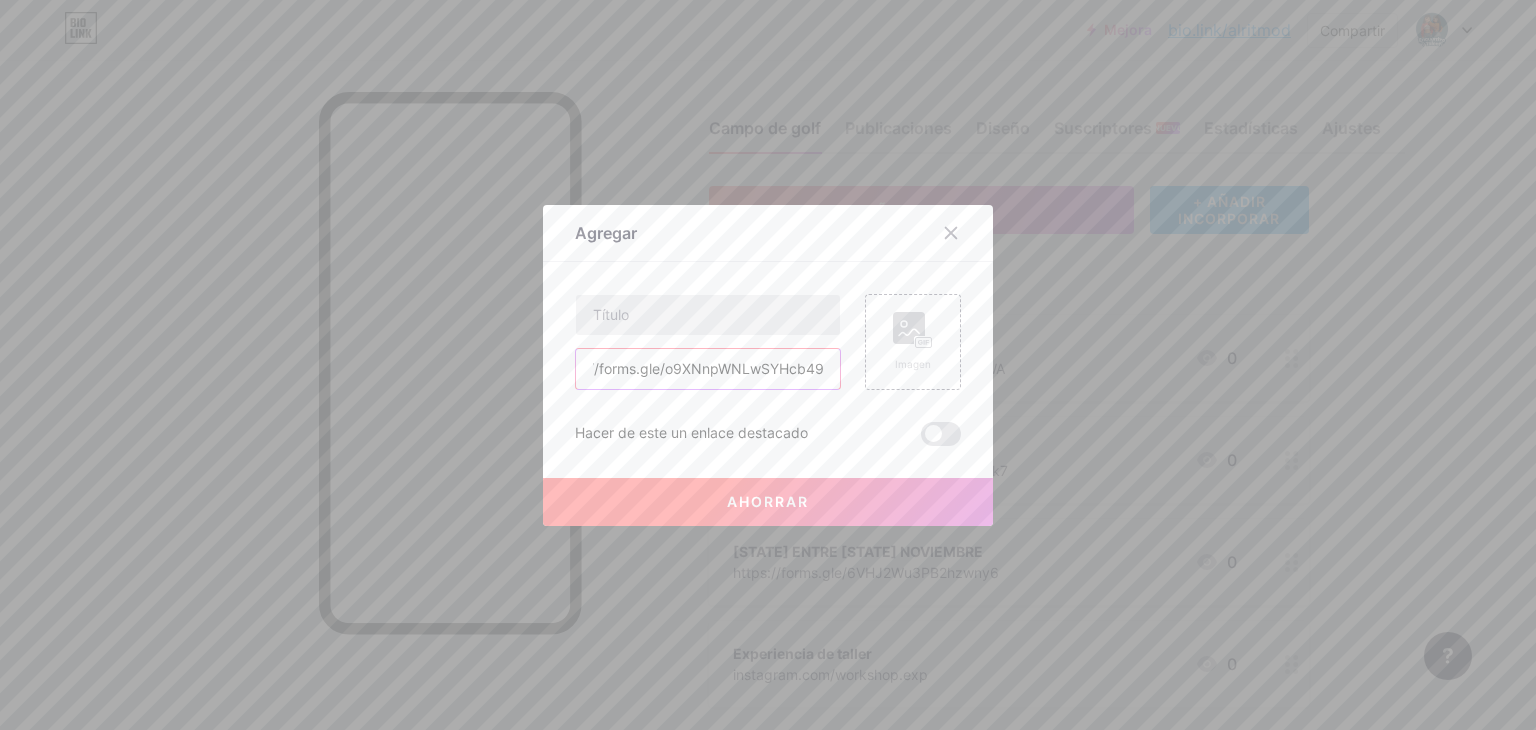 type on "https://forms.gle/o9XNnpWNLwSYHcb49" 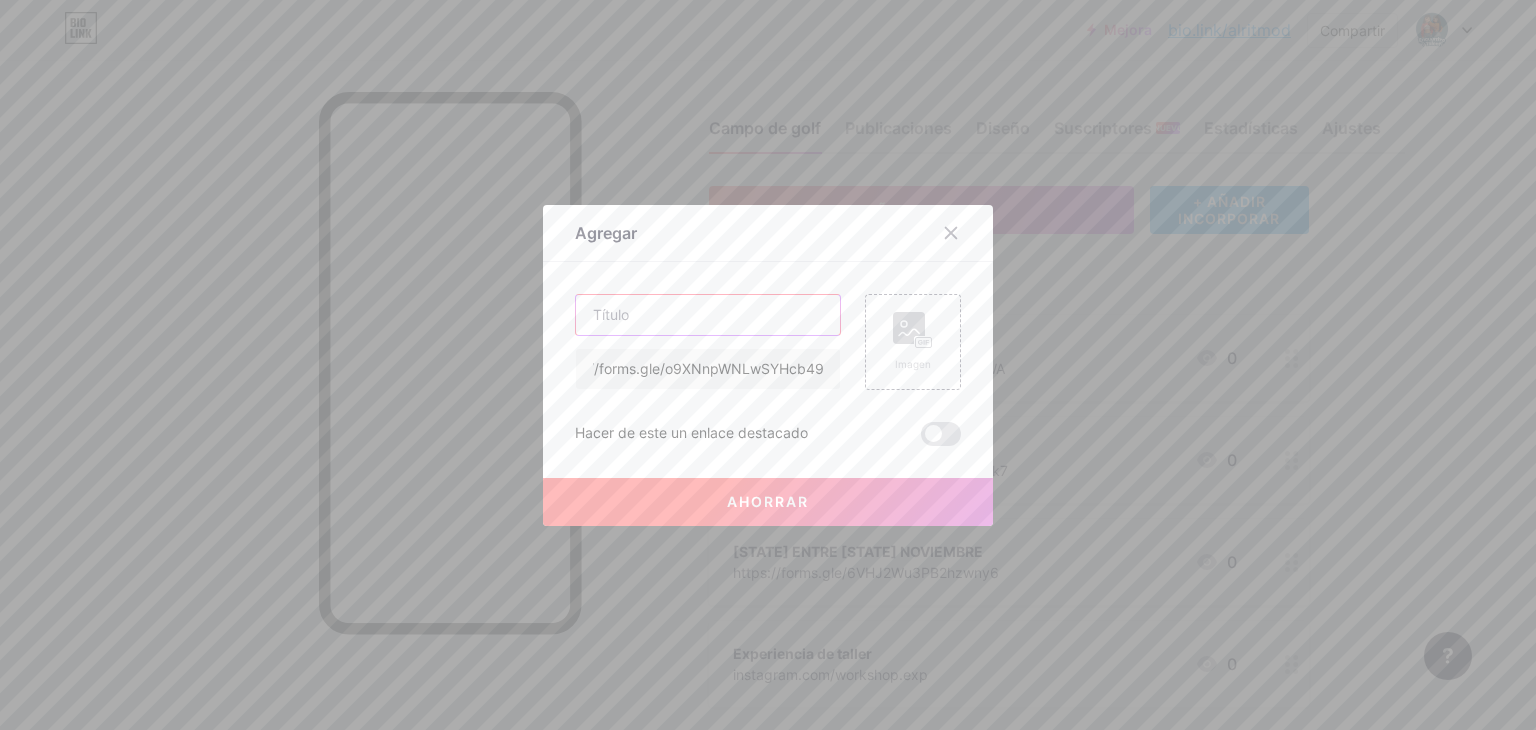 click at bounding box center (708, 315) 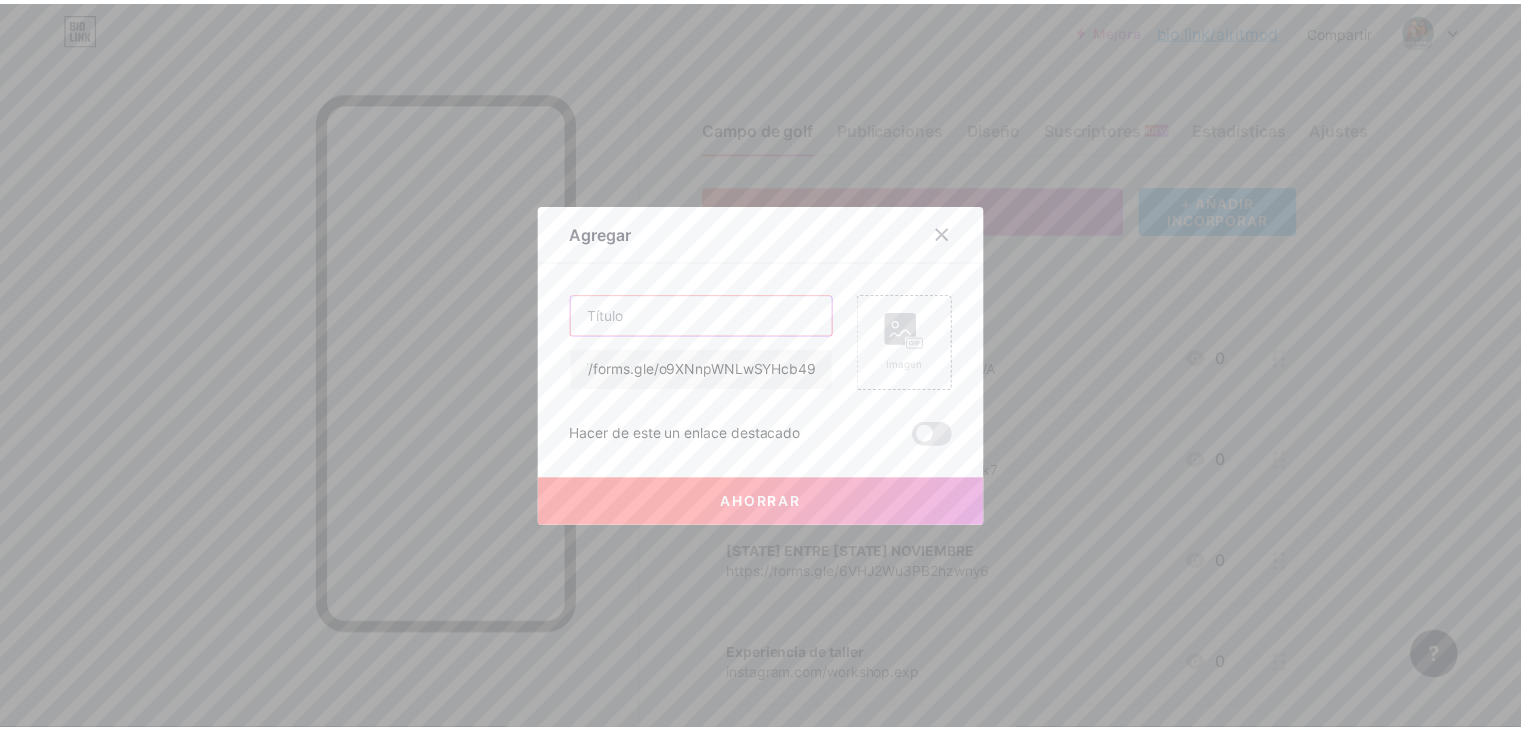 scroll, scrollTop: 0, scrollLeft: 0, axis: both 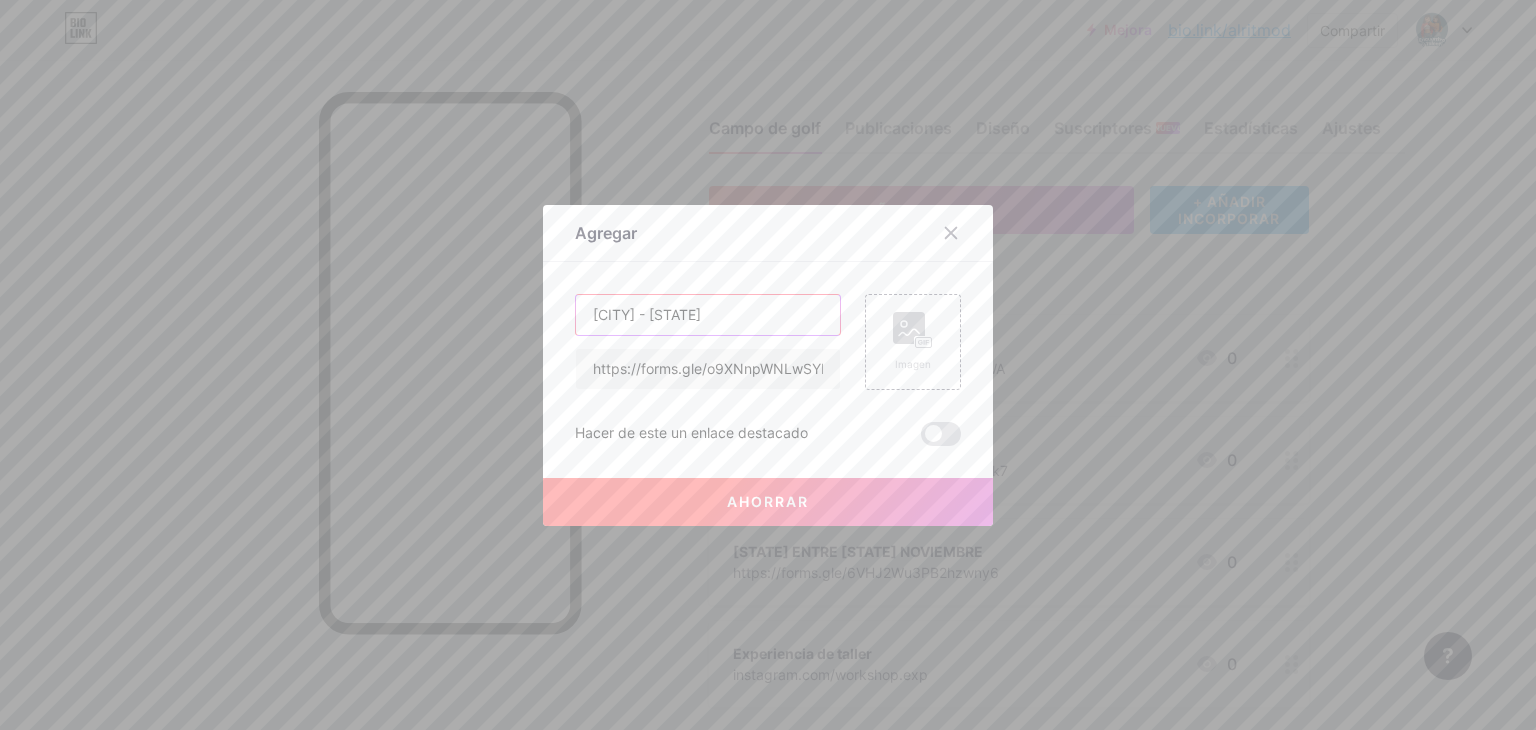 type on "[CITY] - [STATE]" 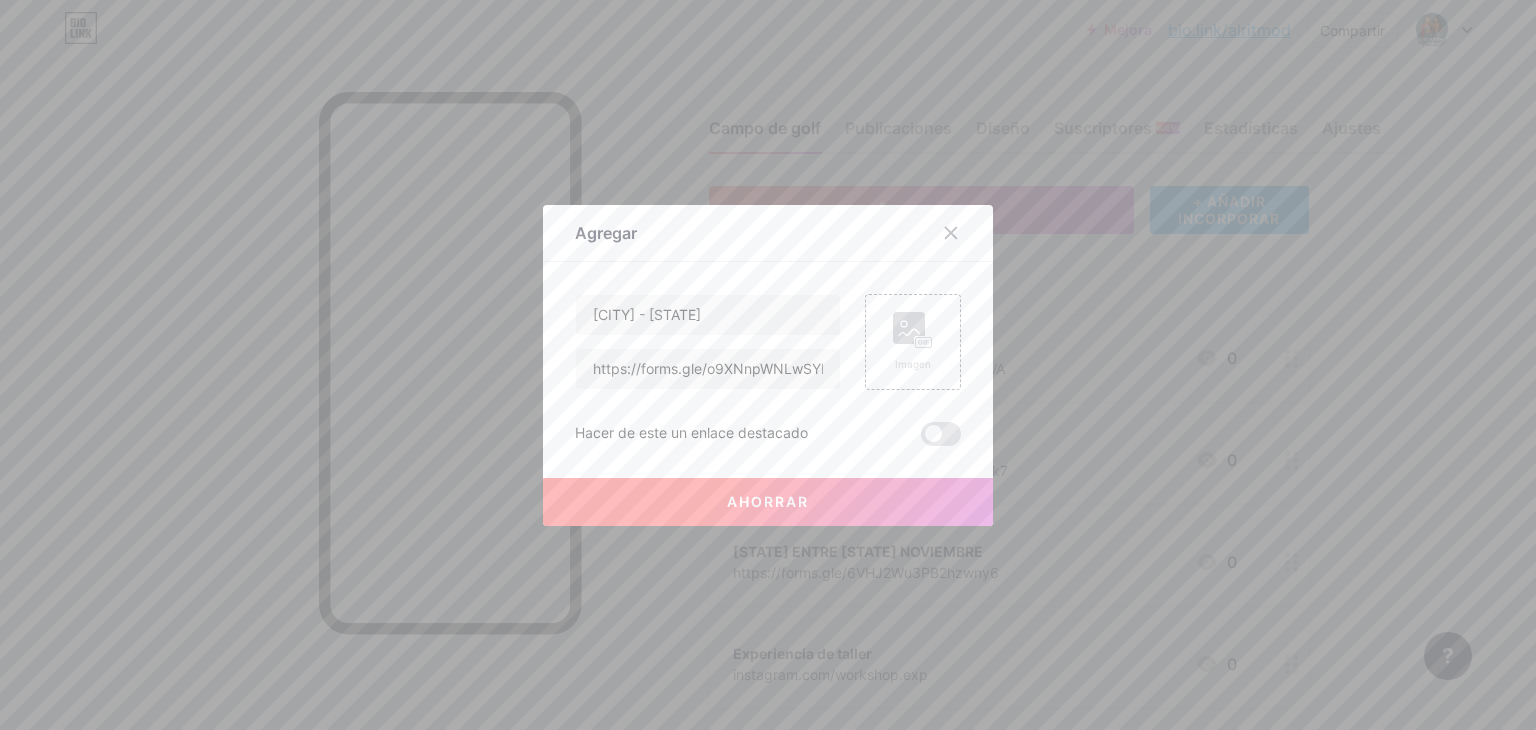 click on "Ahorrar" at bounding box center [768, 501] 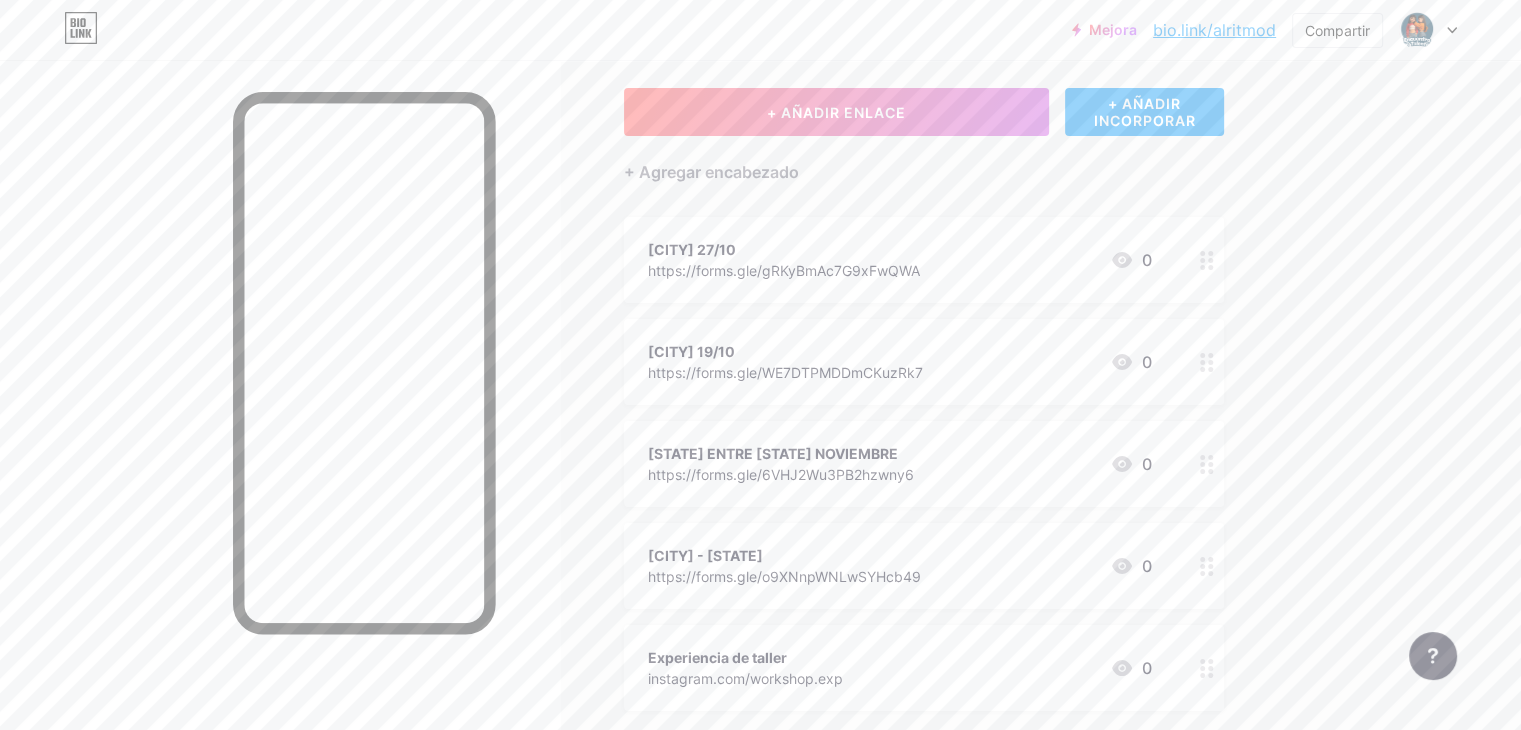 scroll, scrollTop: 200, scrollLeft: 0, axis: vertical 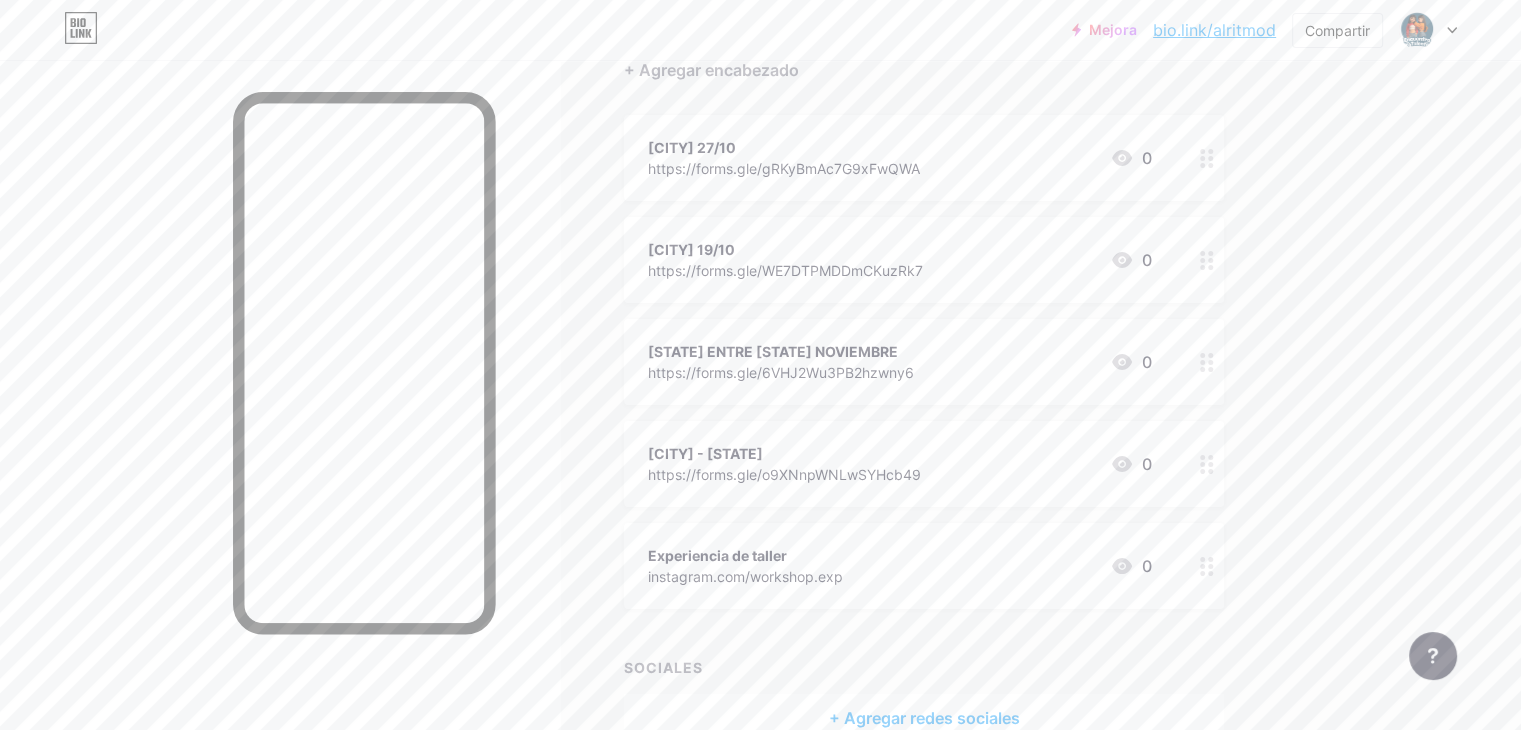 click on "[CITY] - [STATE]
https://forms.gle/o9XNnpWNLwSYHcb49
0" at bounding box center [924, 464] 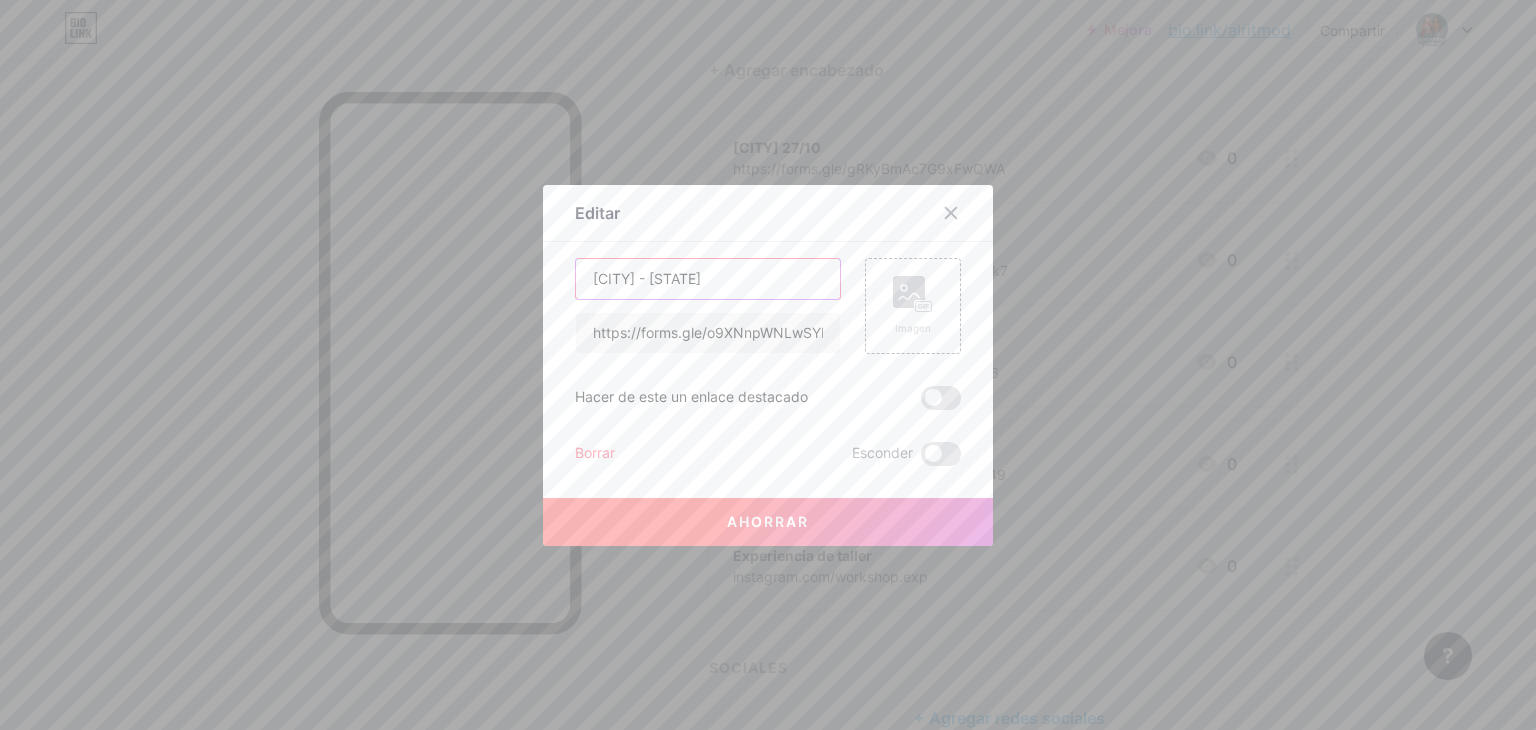 click on "[CITY] - [STATE]" at bounding box center (708, 279) 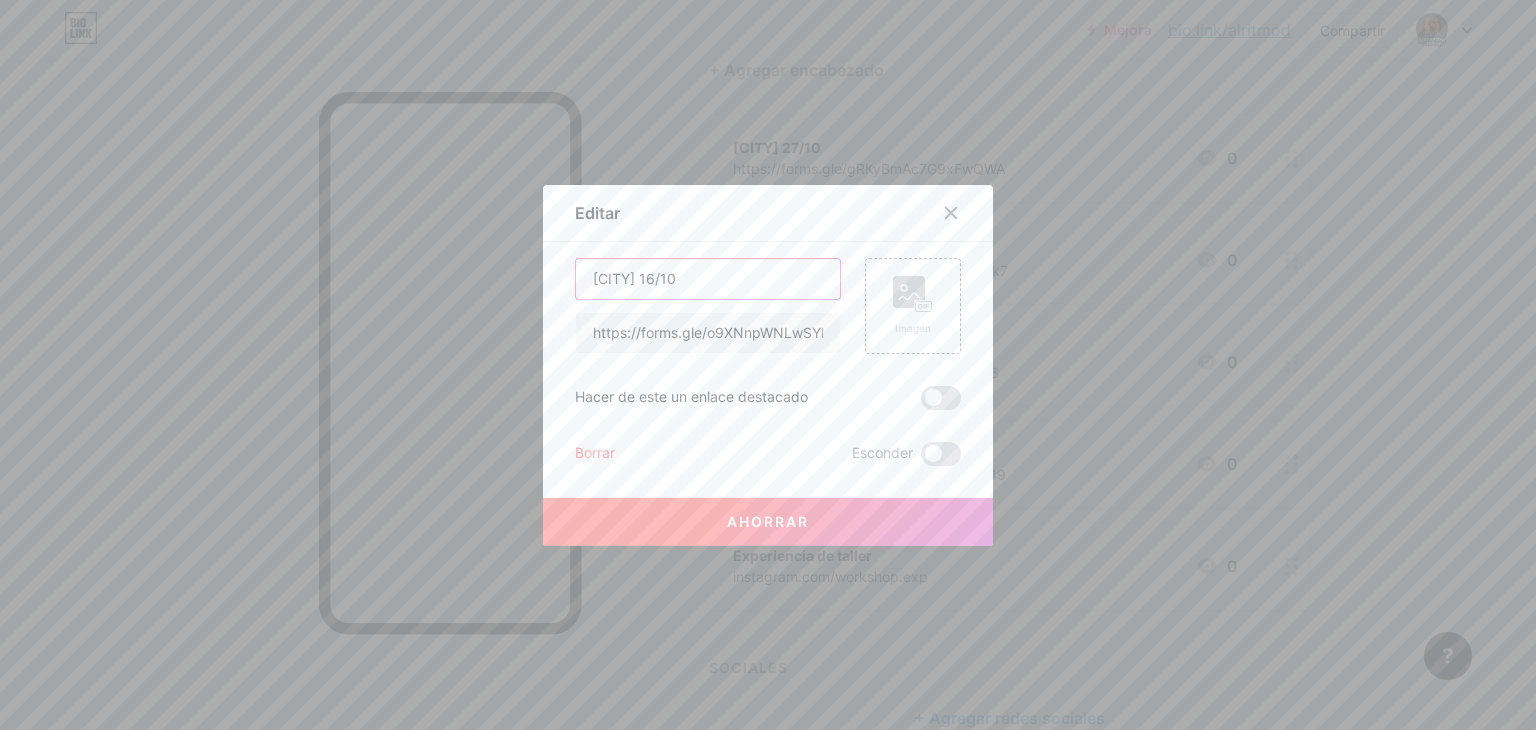 type on "[CITY] 16/10" 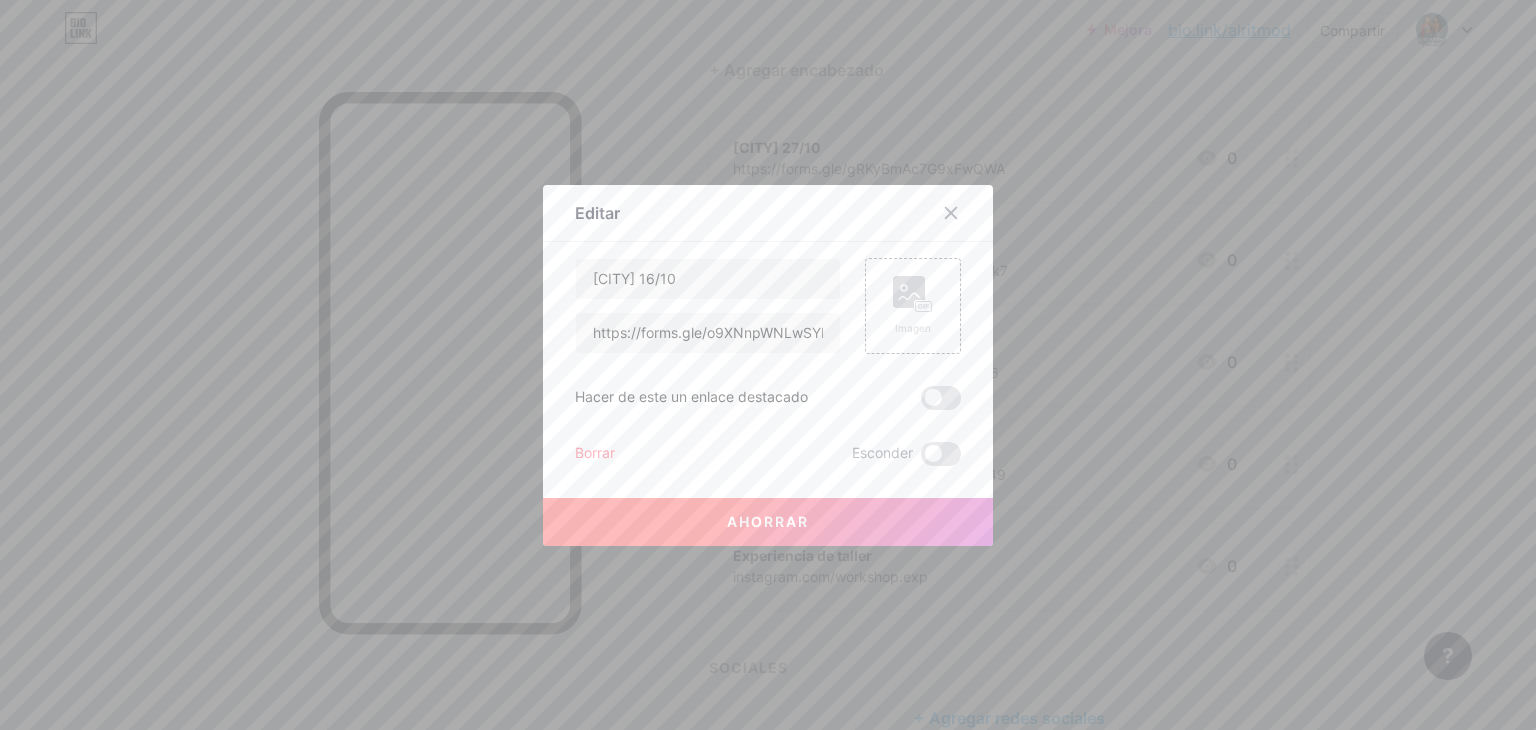 click on "Ahorrar" at bounding box center [768, 522] 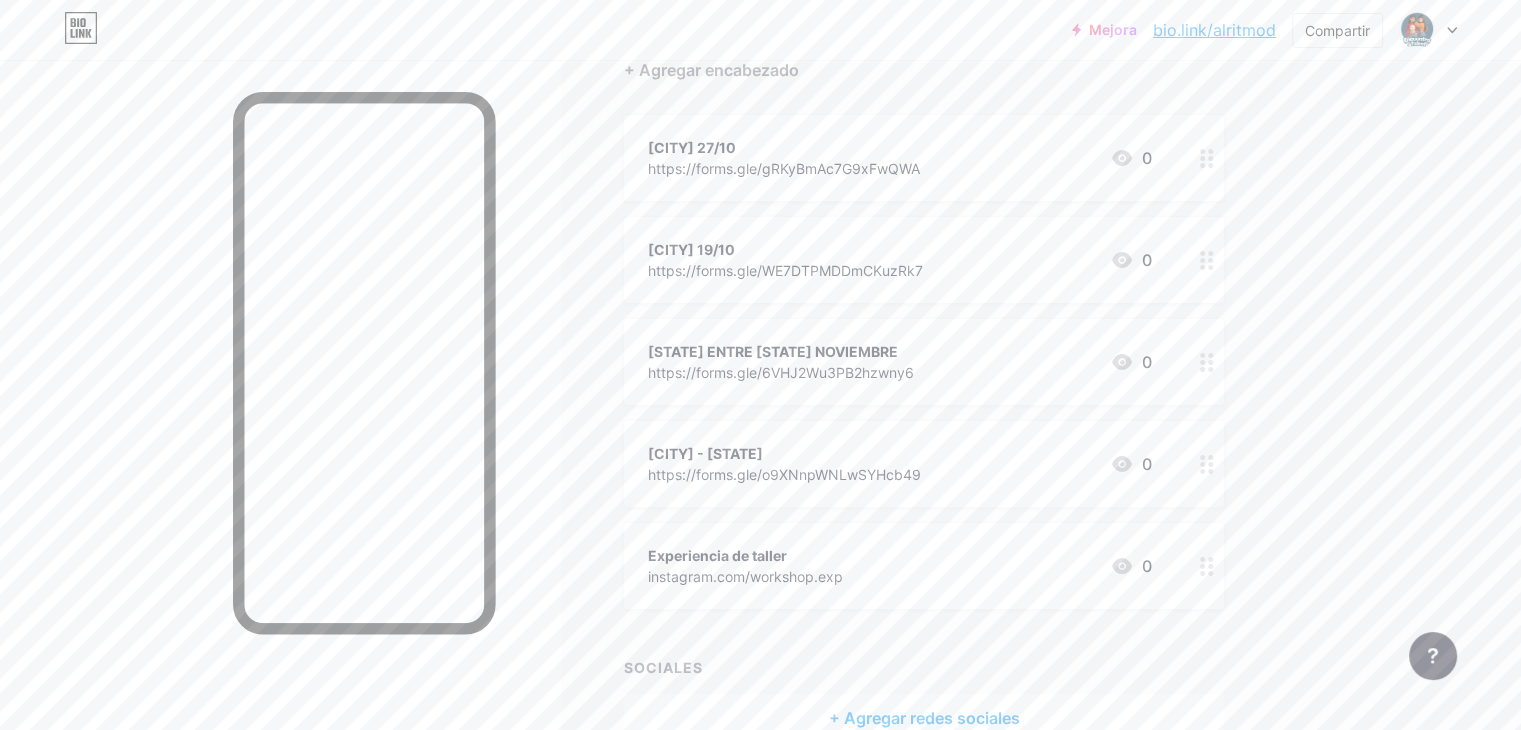 click on "Experiencia de taller" at bounding box center (717, 555) 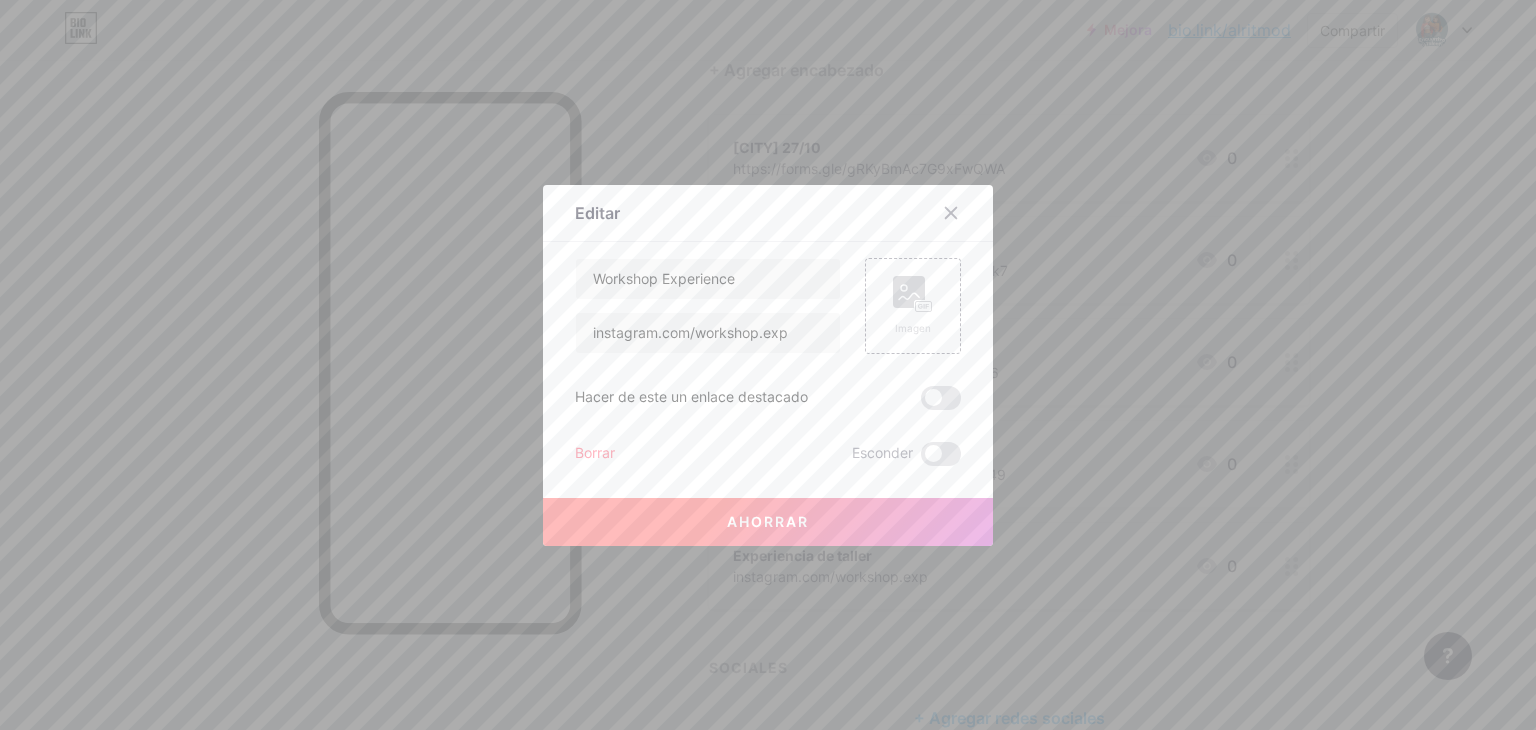 click on "Borrar" at bounding box center (595, 452) 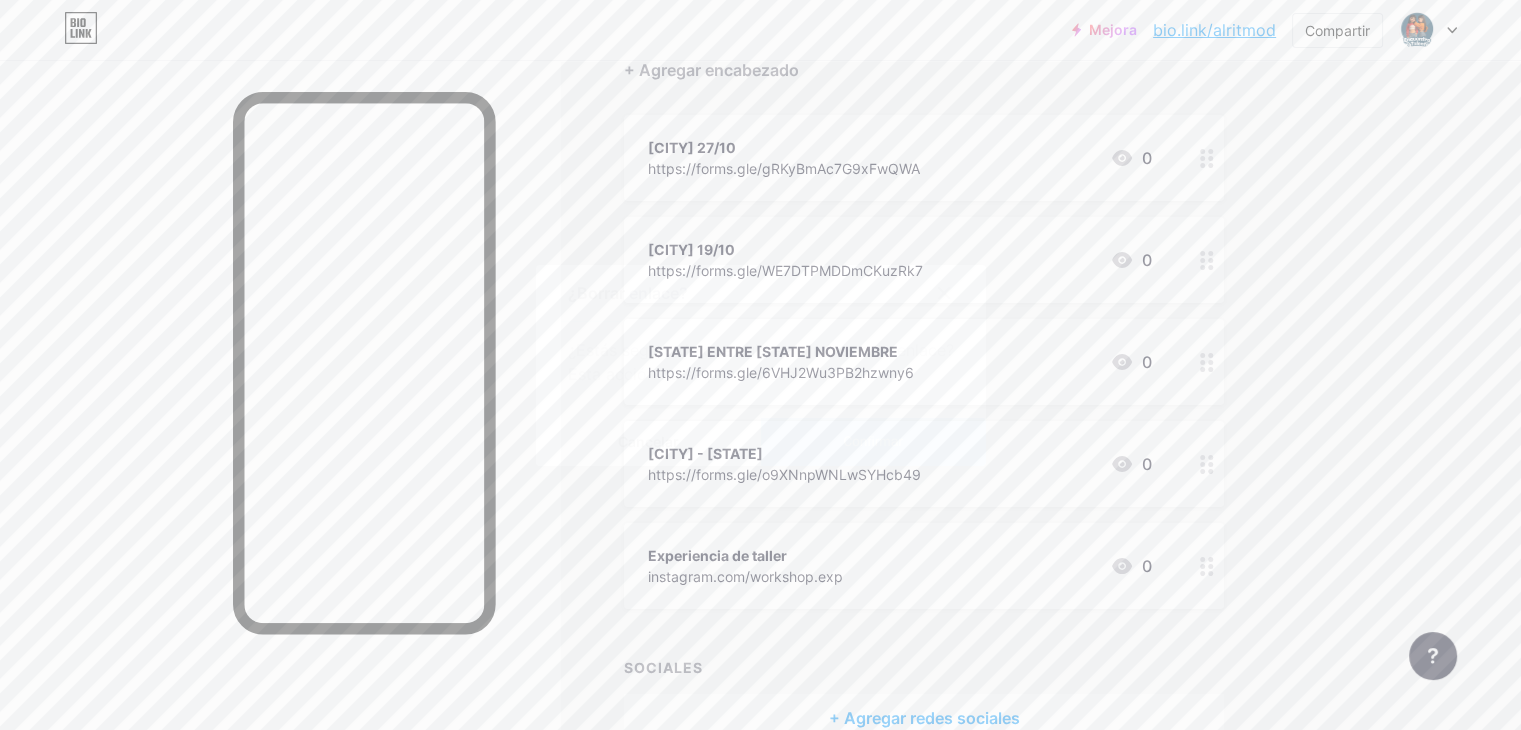 click on "Confirmar" at bounding box center (872, 441) 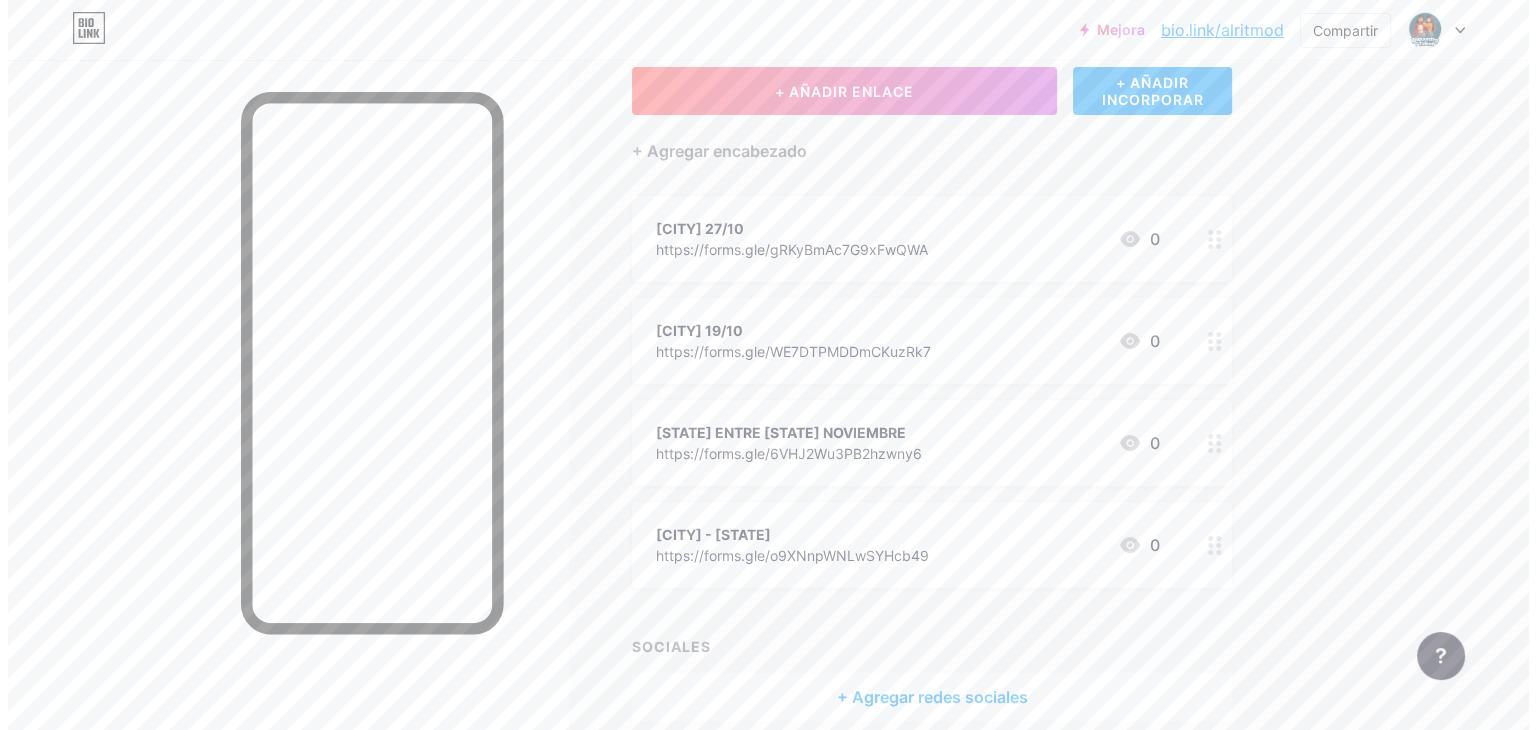 scroll, scrollTop: 94, scrollLeft: 0, axis: vertical 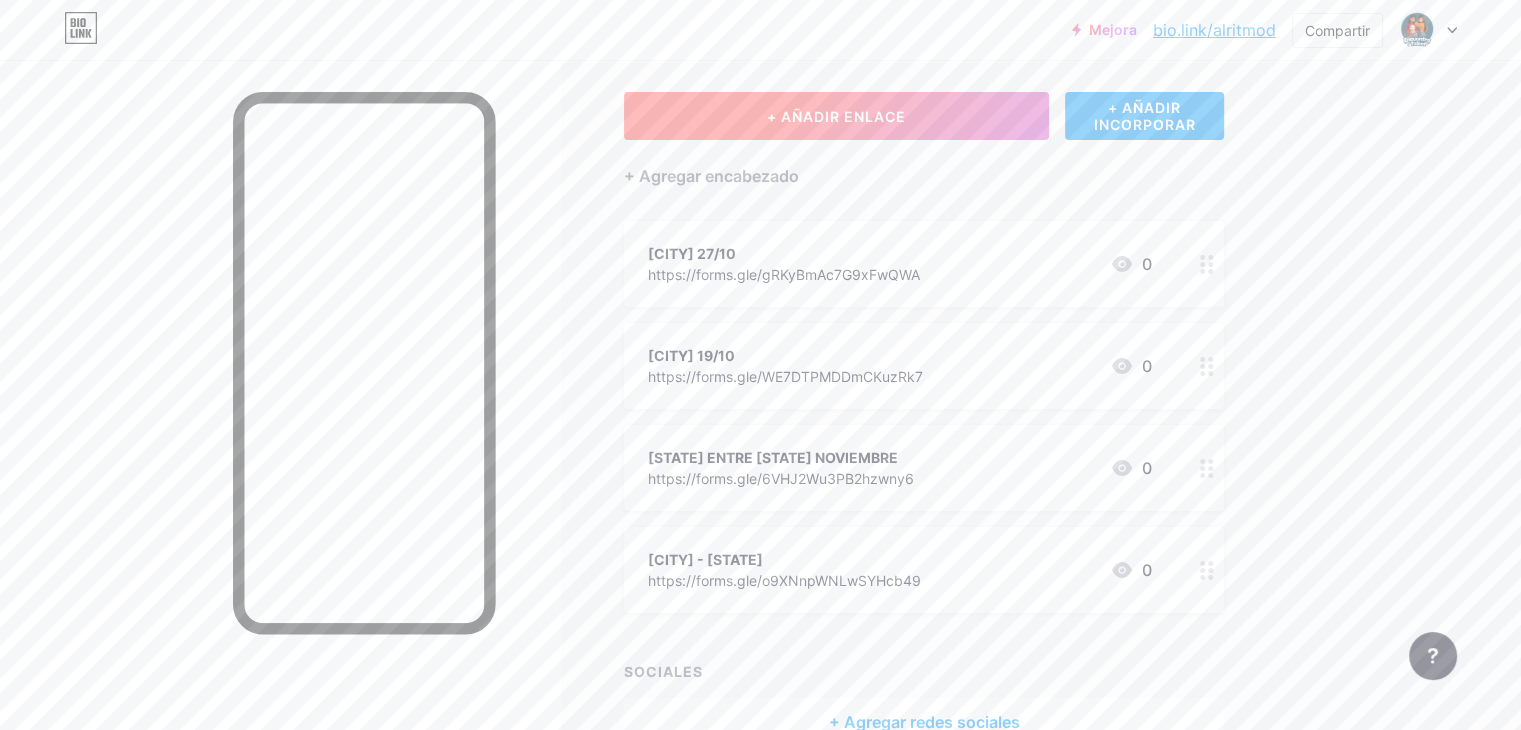 click on "+ AÑADIR ENLACE" at bounding box center [836, 116] 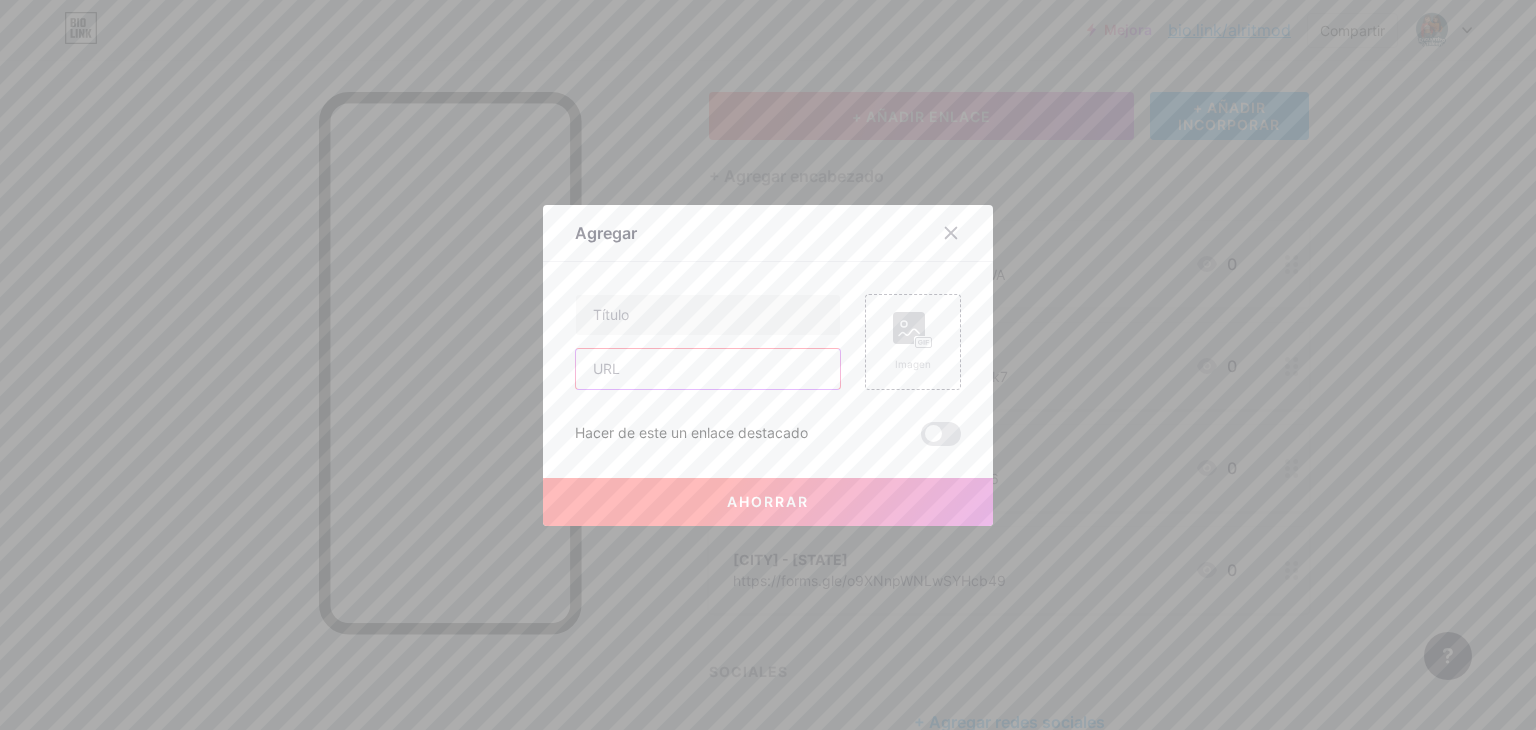 click at bounding box center [708, 369] 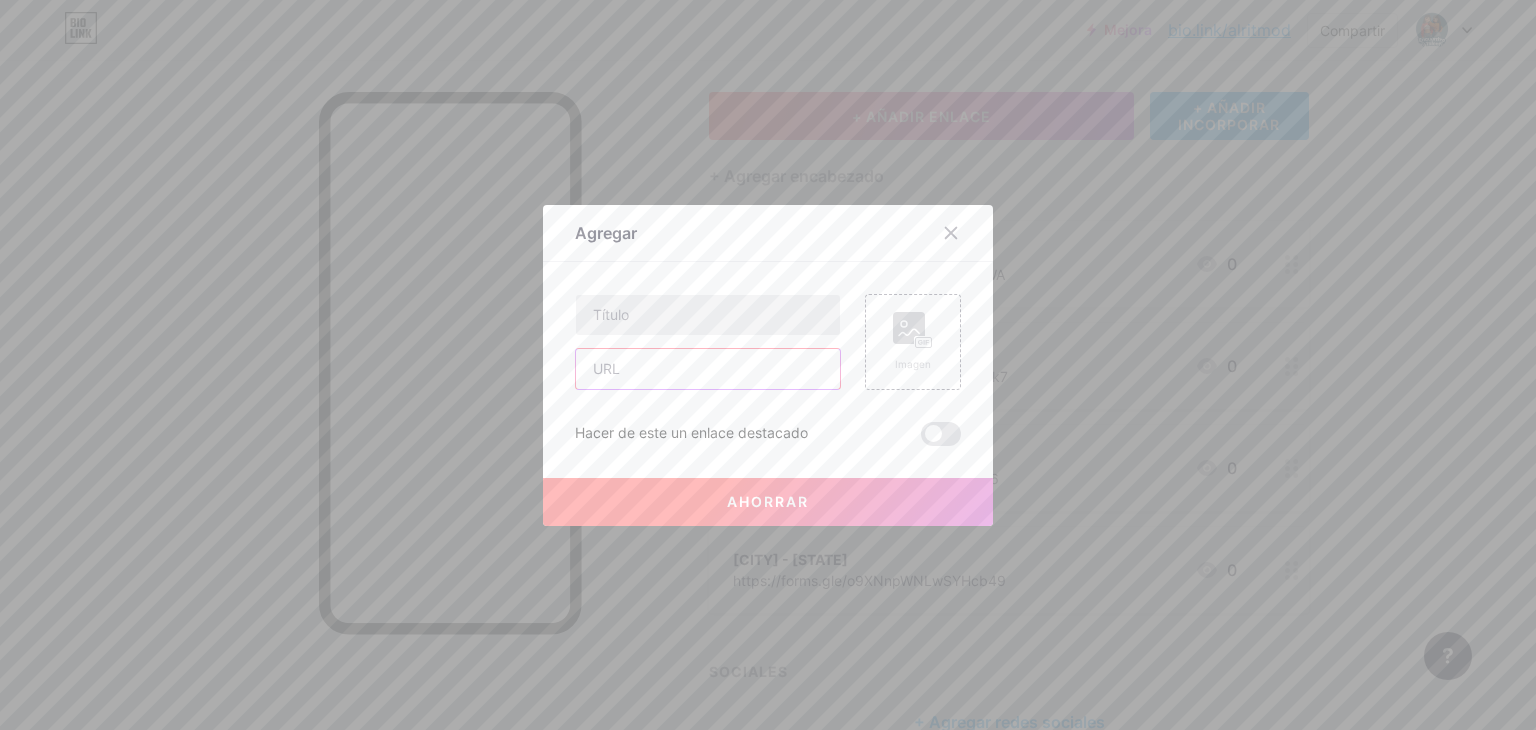 paste on "https://forms.gle/LMQgizgh5cUfiZSD9" 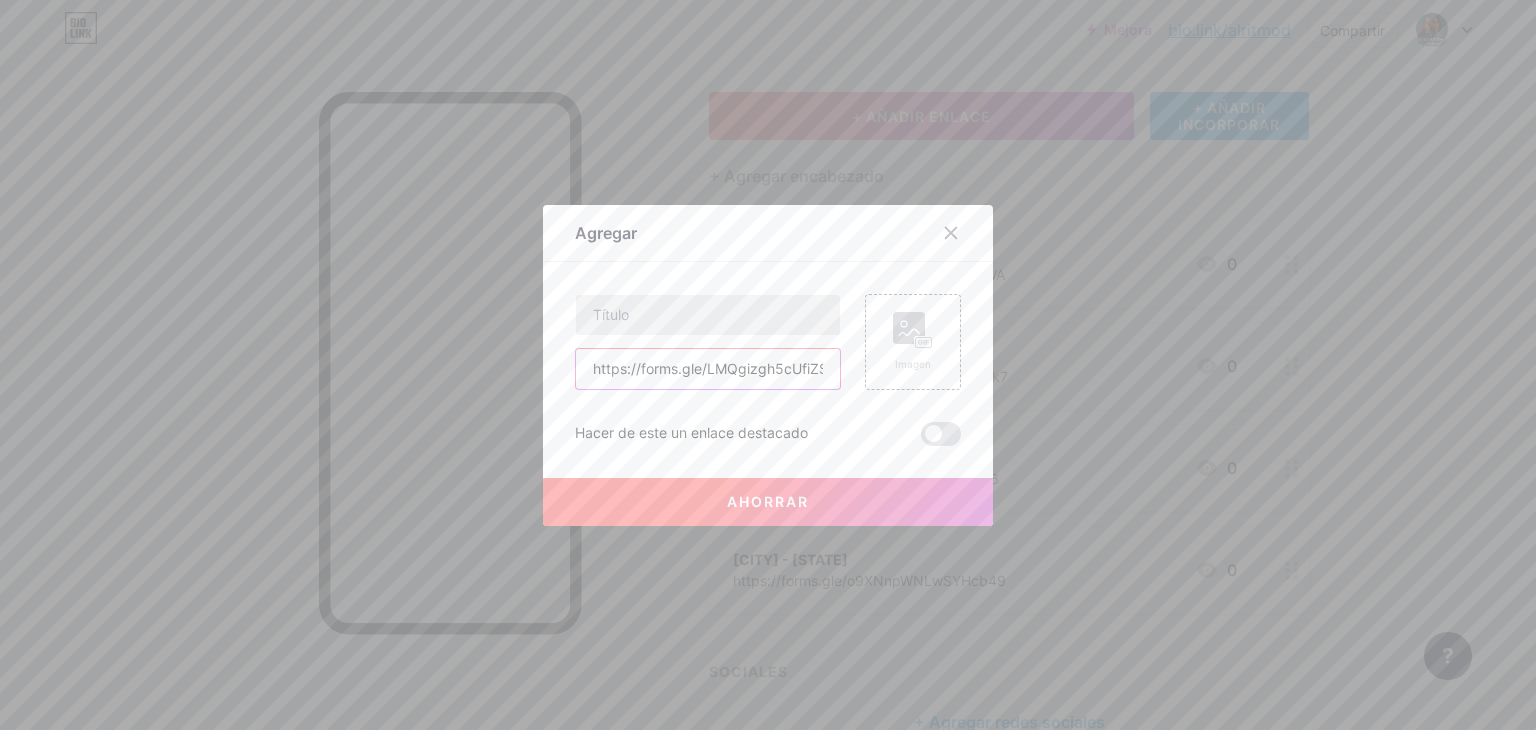 scroll, scrollTop: 0, scrollLeft: 22, axis: horizontal 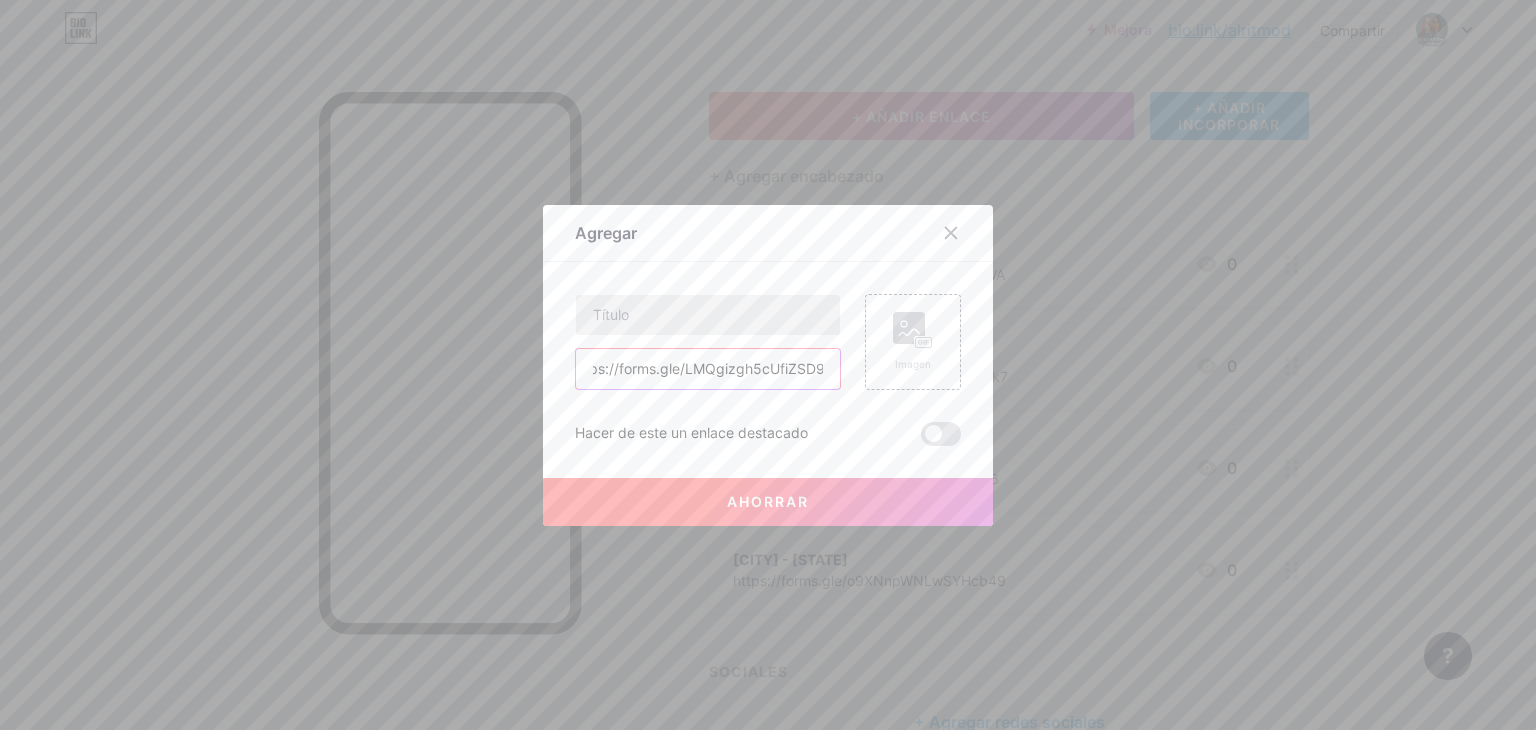 type on "https://forms.gle/LMQgizgh5cUfiZSD9" 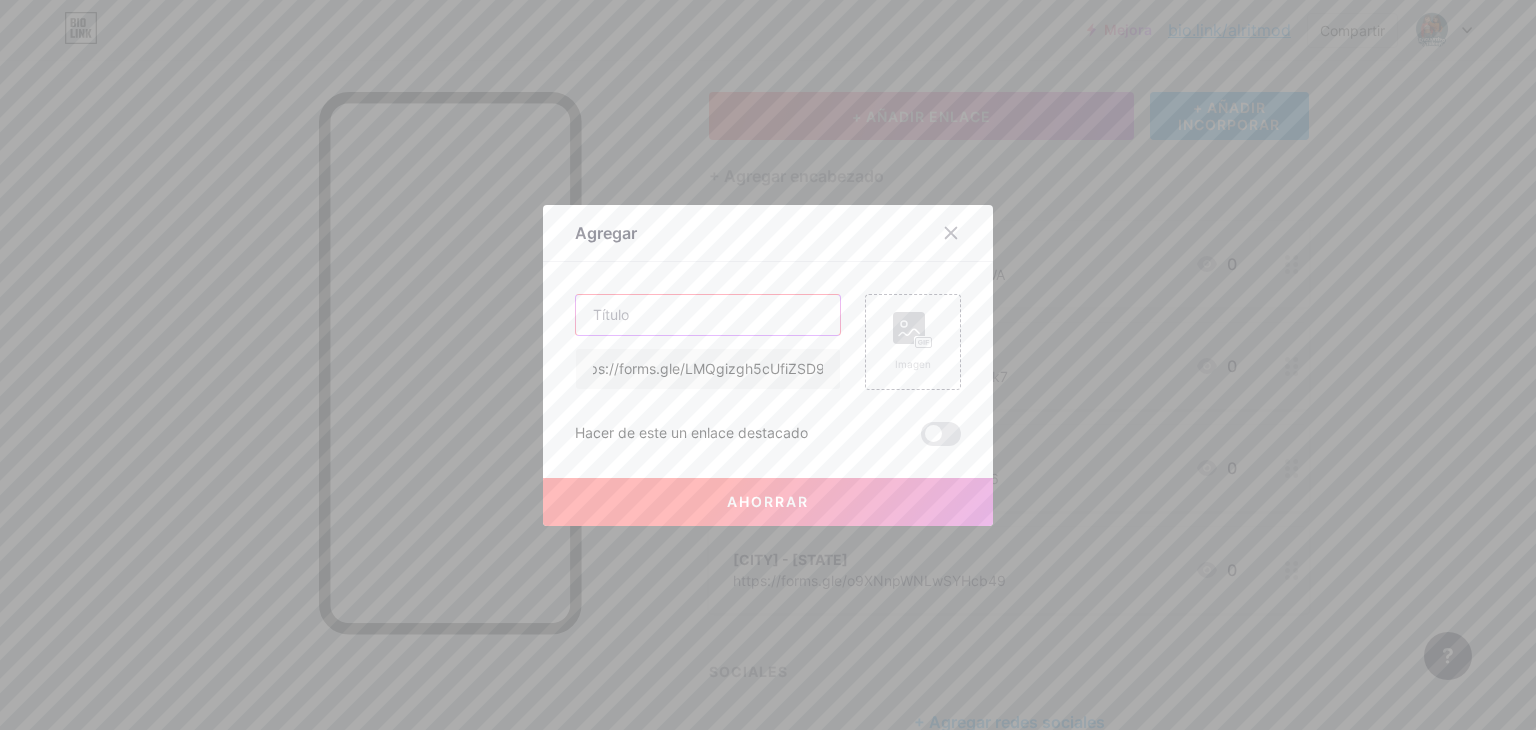 click at bounding box center [708, 315] 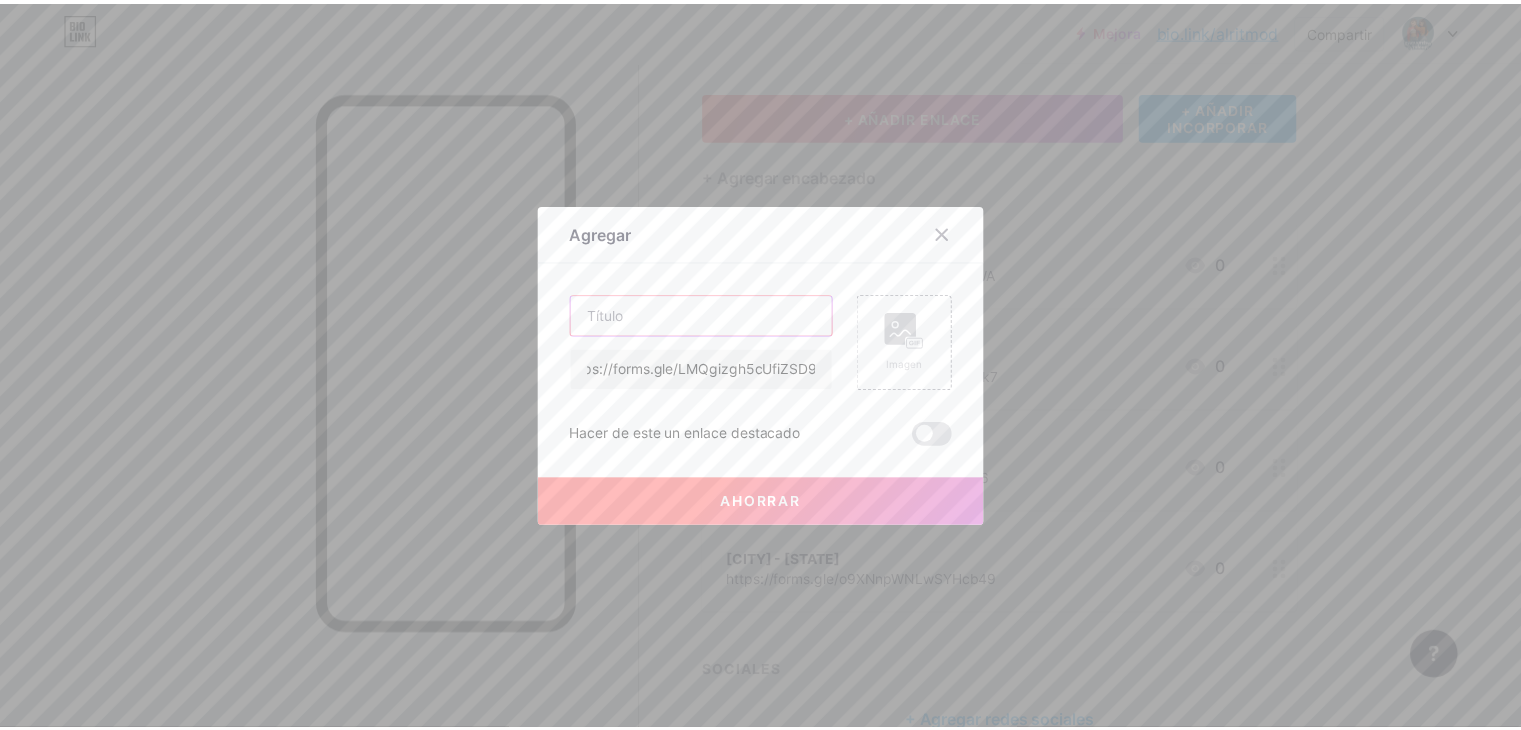 scroll, scrollTop: 0, scrollLeft: 0, axis: both 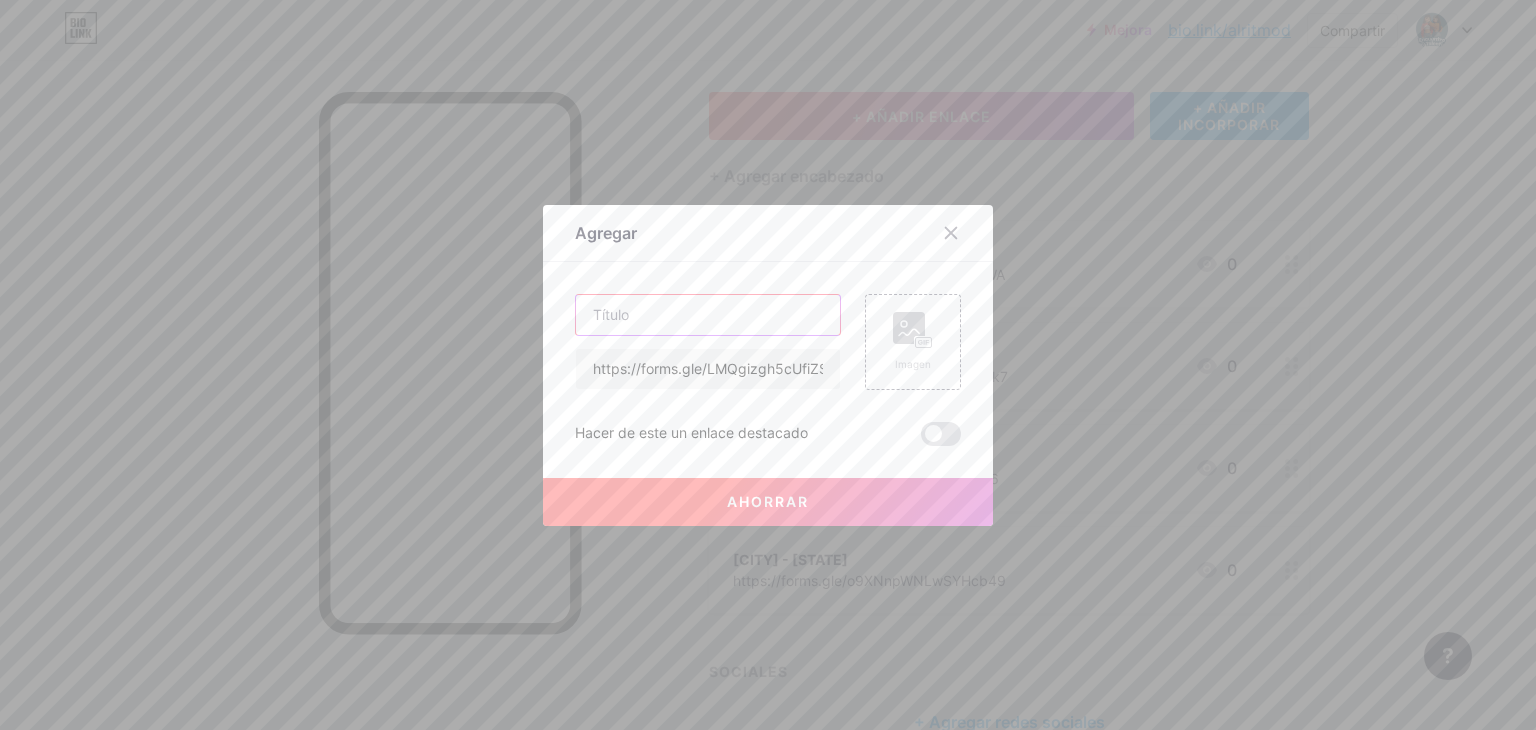type on "T" 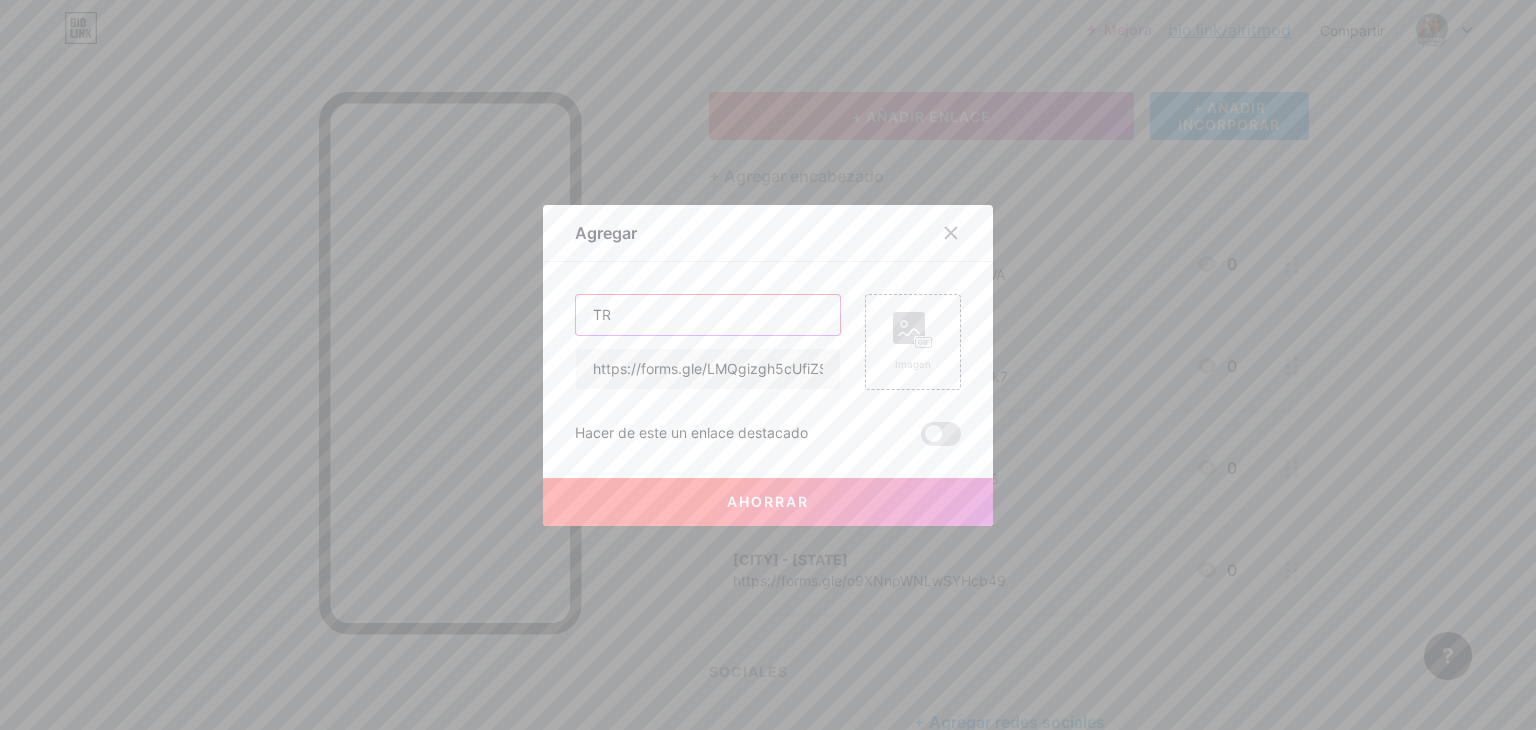 type on "T" 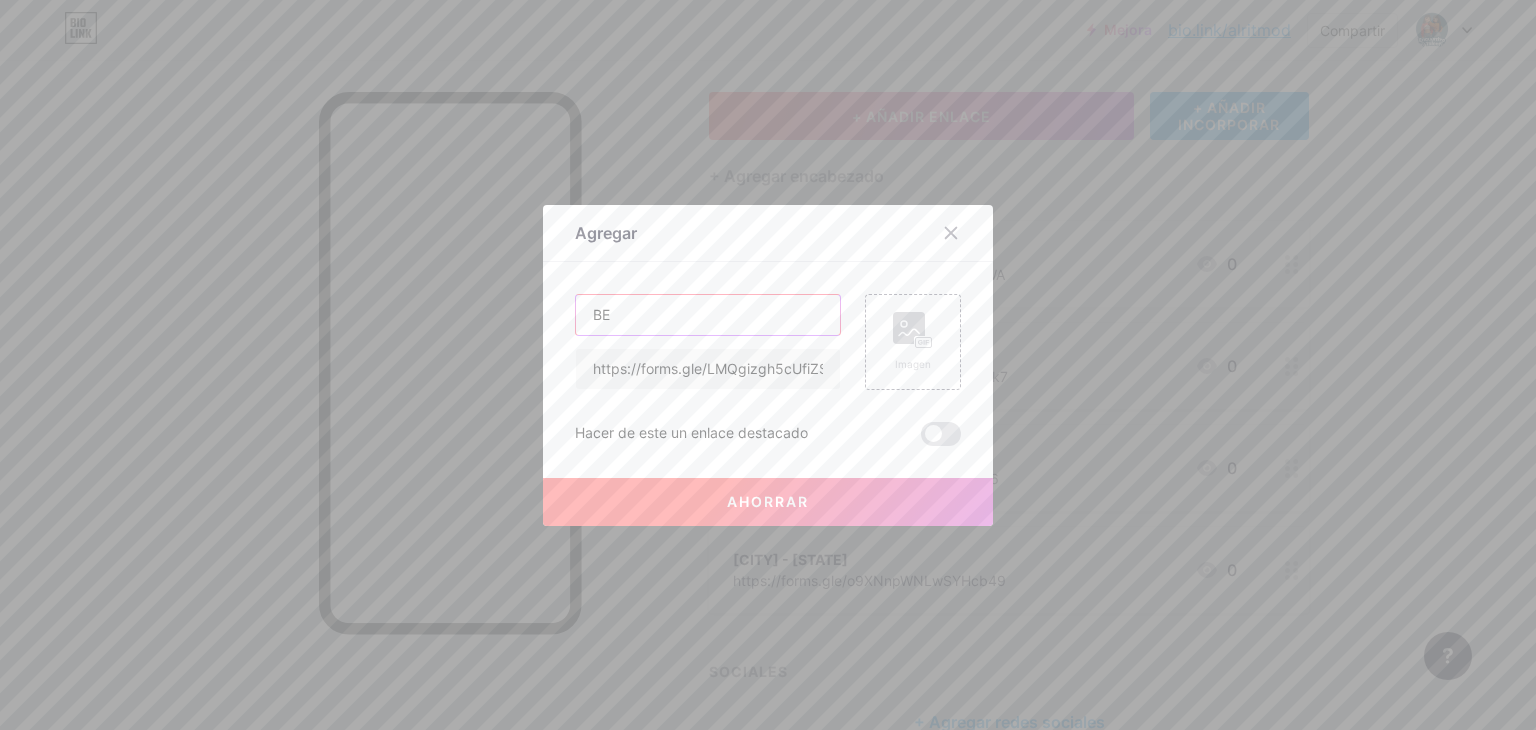 type on "B" 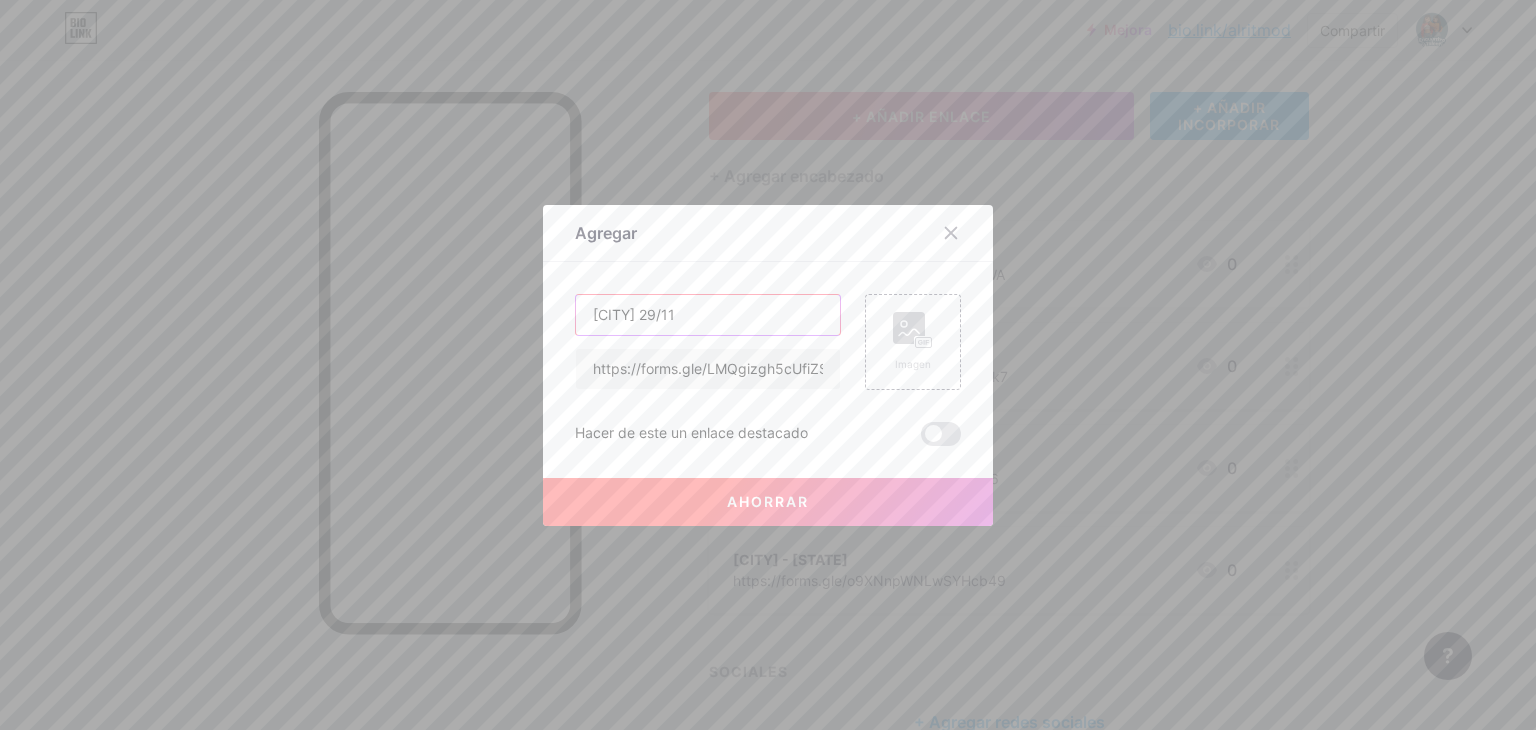 type on "[CITY] 29/11" 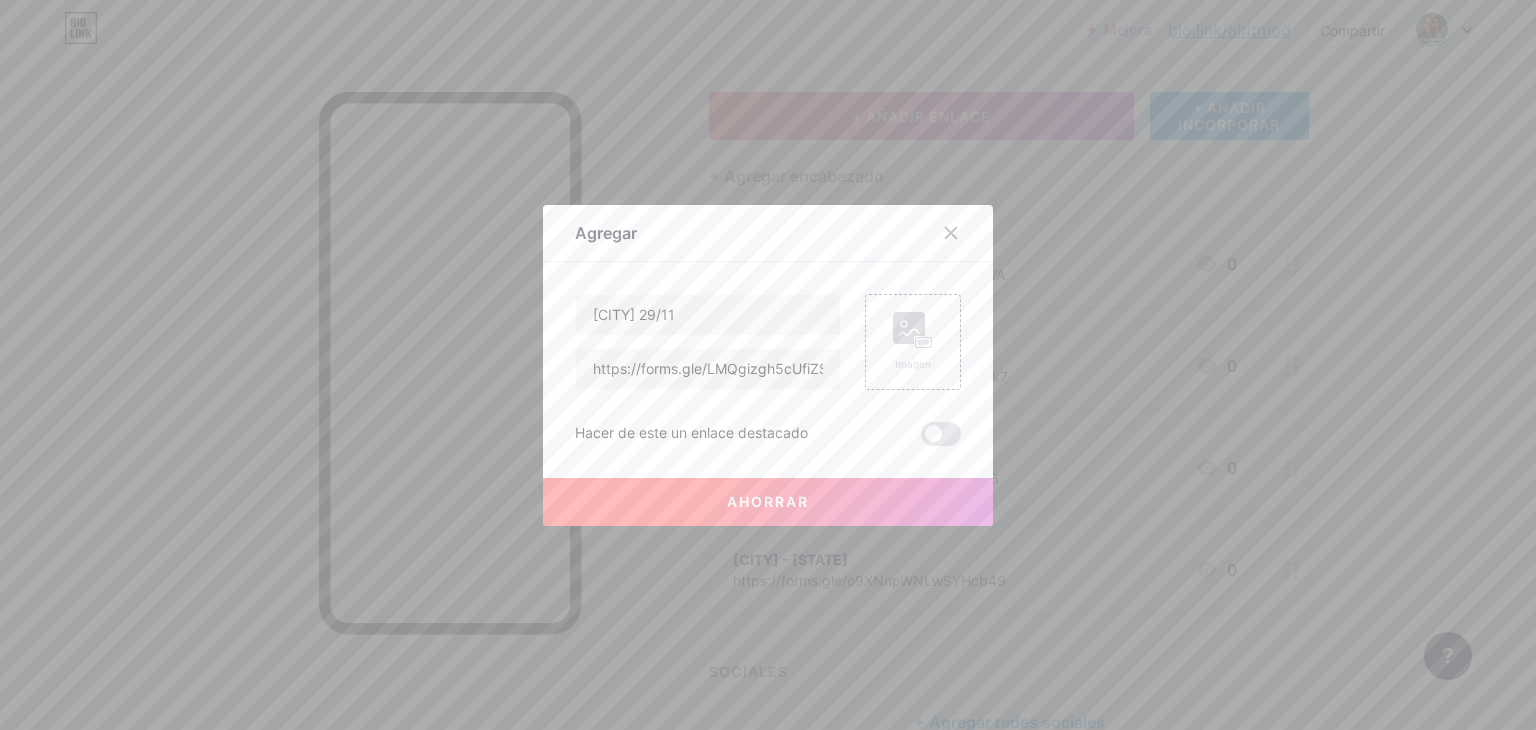 click on "Ahorrar" at bounding box center (768, 501) 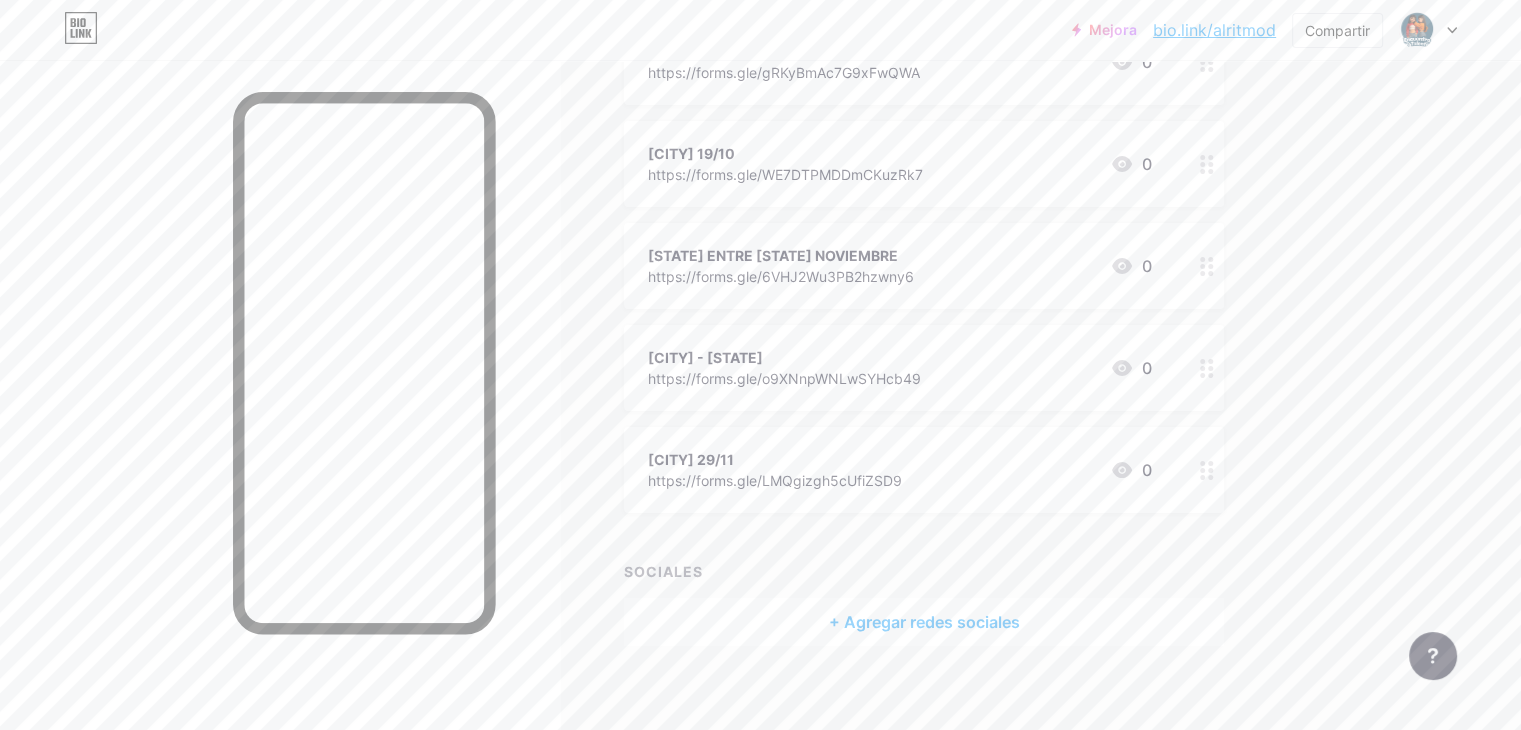 scroll, scrollTop: 311, scrollLeft: 0, axis: vertical 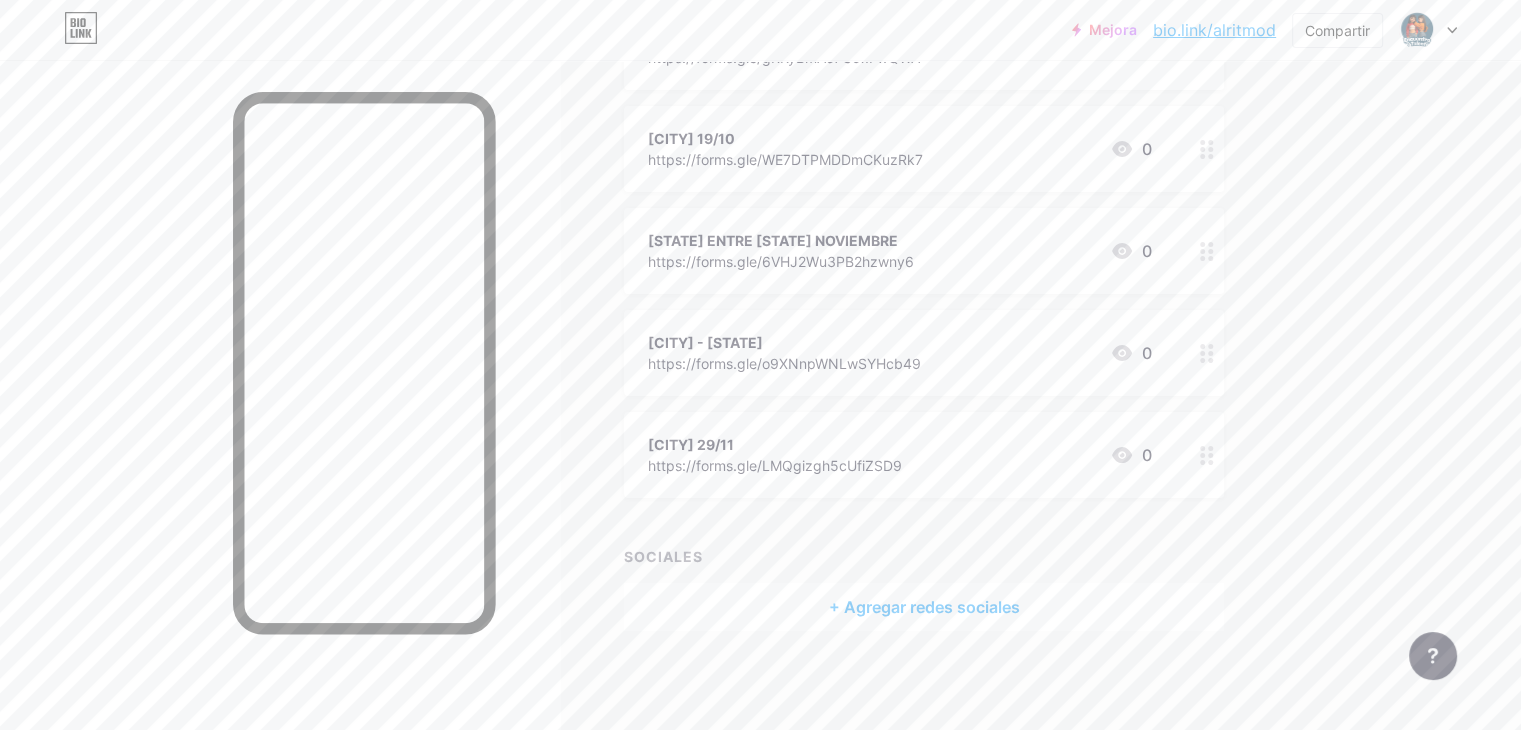 click on "+ Agregar redes sociales" at bounding box center [924, 607] 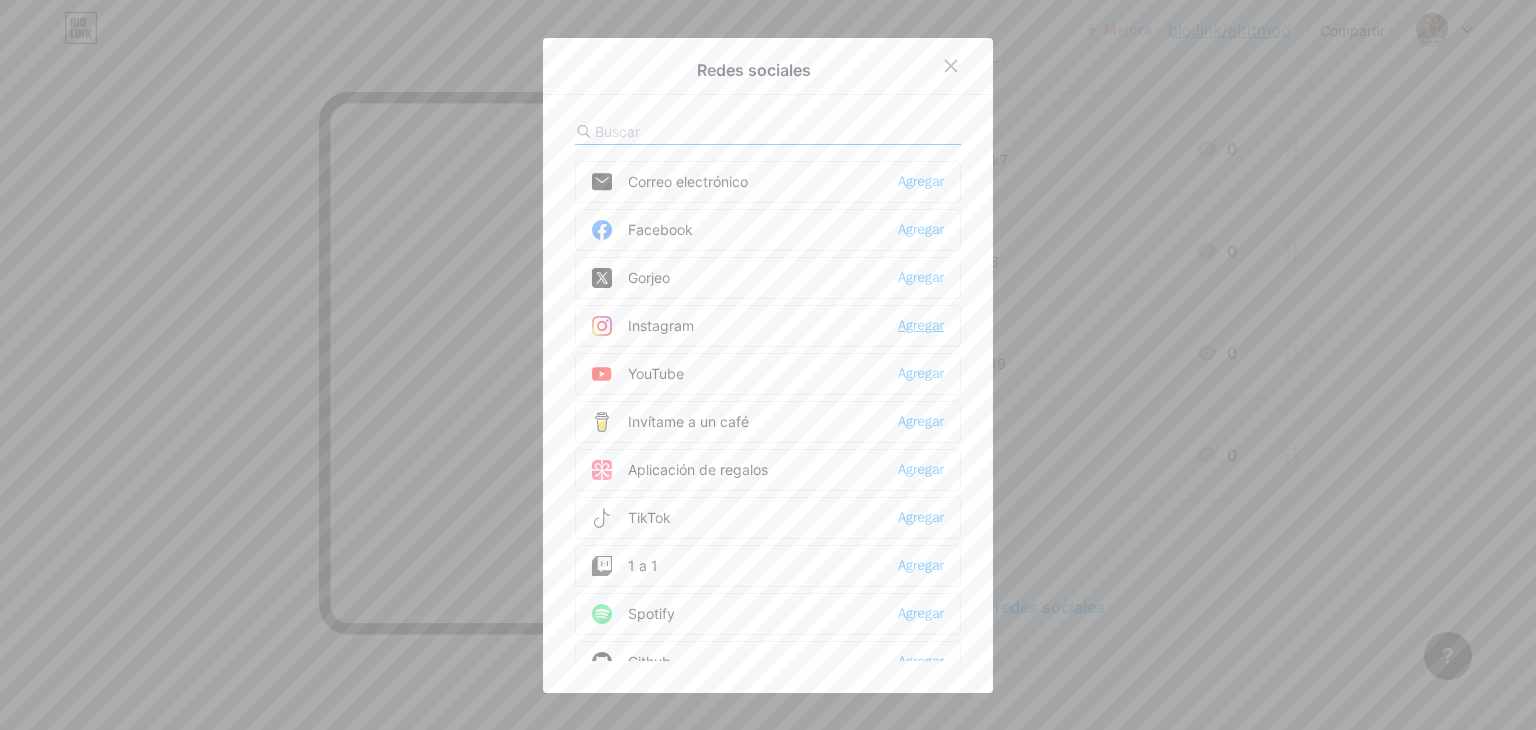 click on "Agregar" at bounding box center [921, 325] 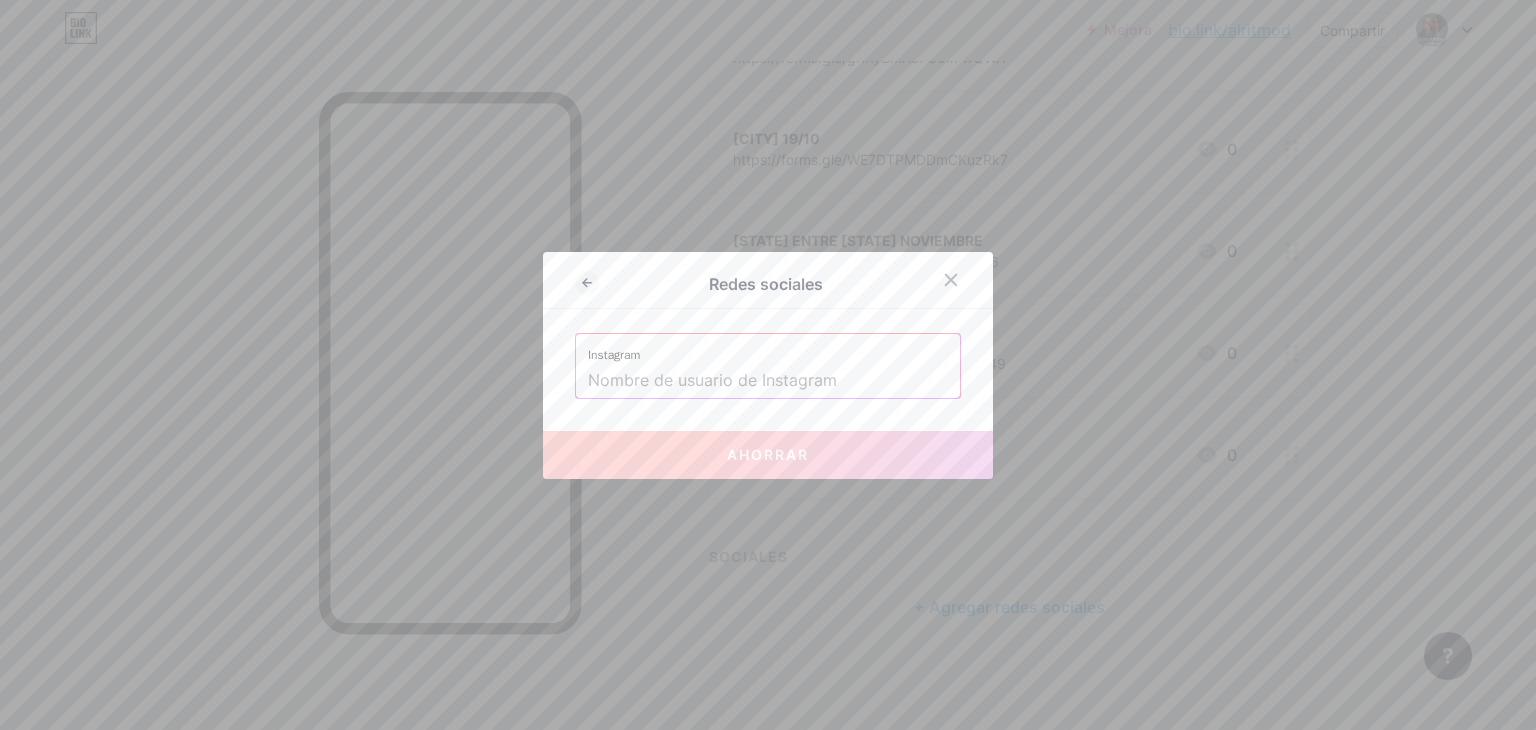 click at bounding box center [768, 381] 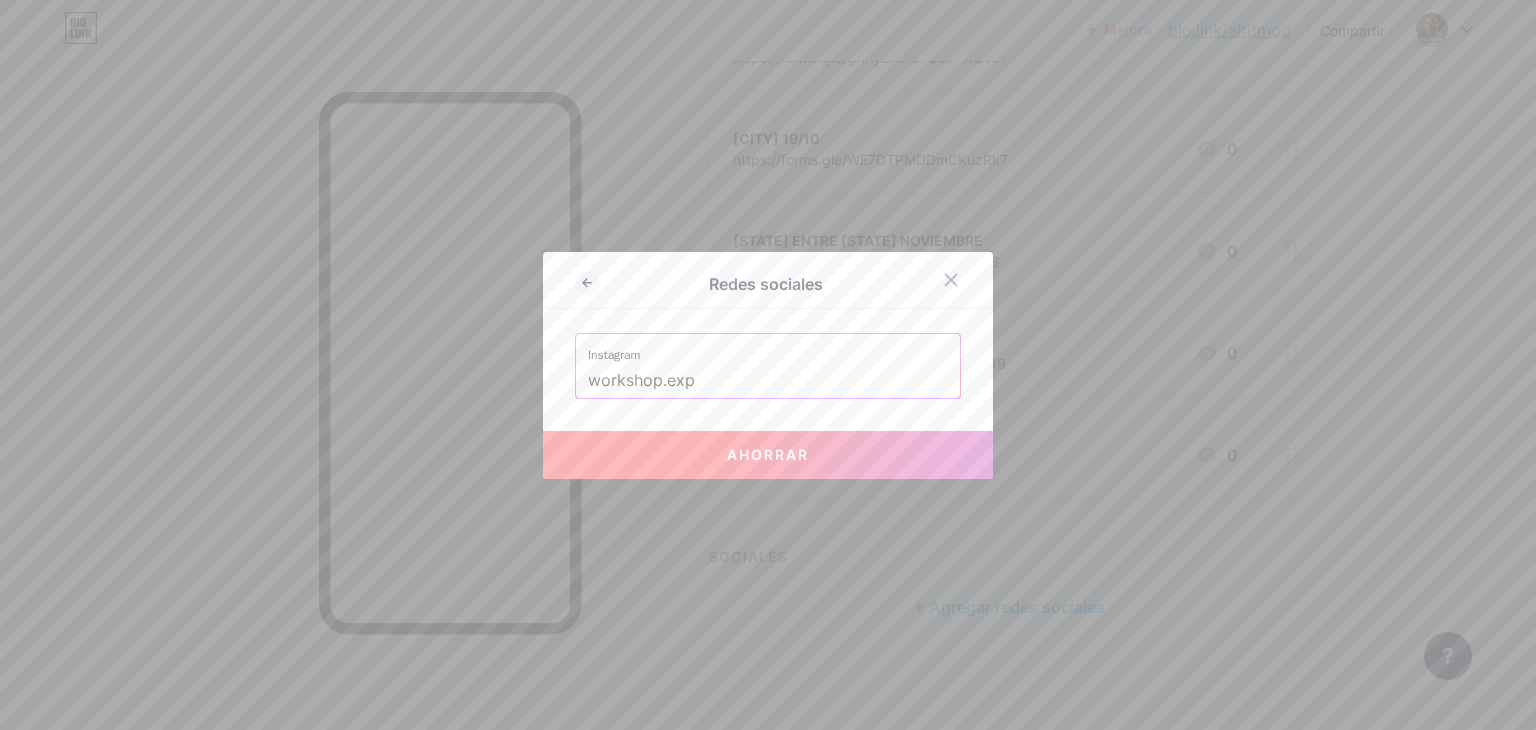 click on "Ahorrar" at bounding box center [768, 455] 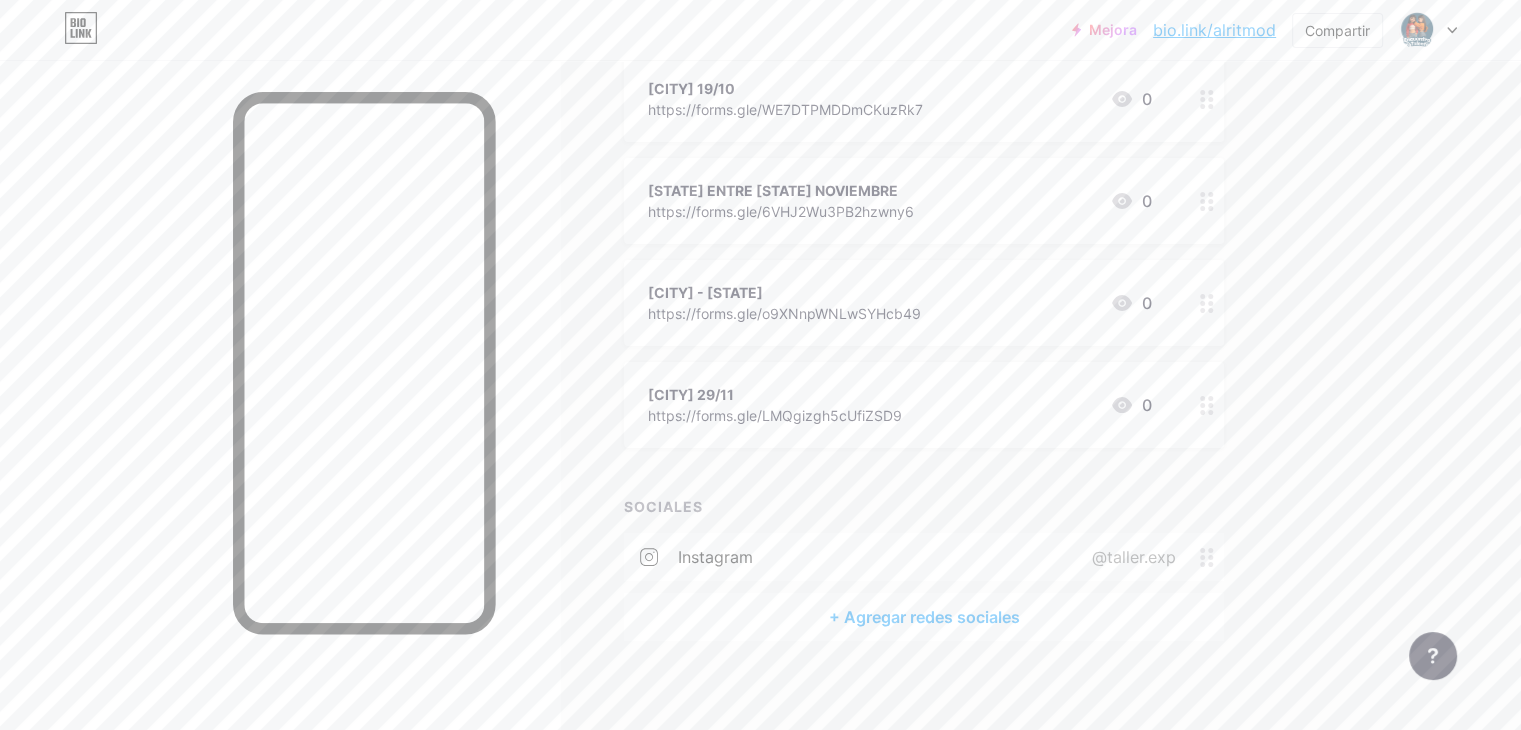 scroll, scrollTop: 371, scrollLeft: 0, axis: vertical 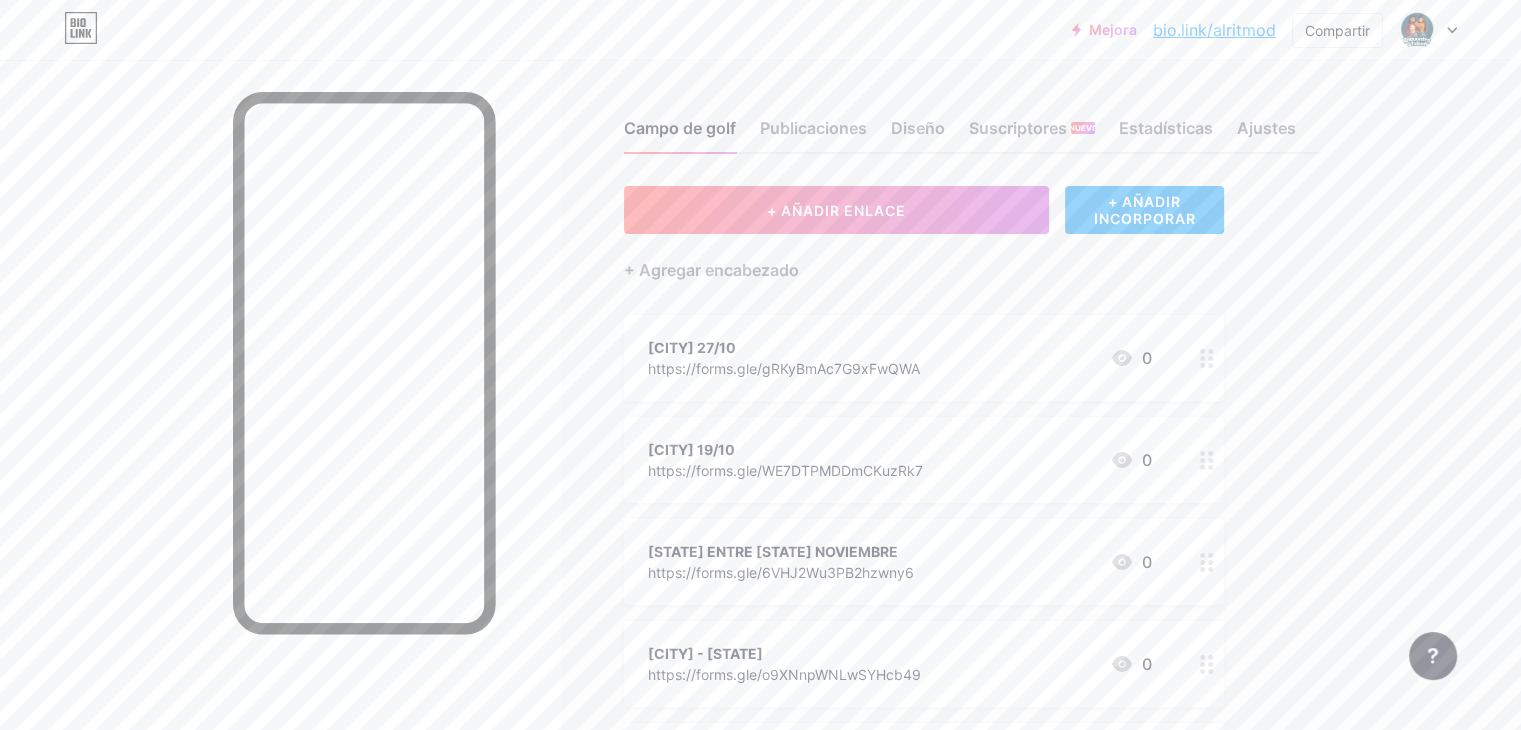 click on "Campo de golf
Publicaciones
Diseño
Suscriptores
NUEVO
Estadísticas
Ajustes" at bounding box center [972, 119] 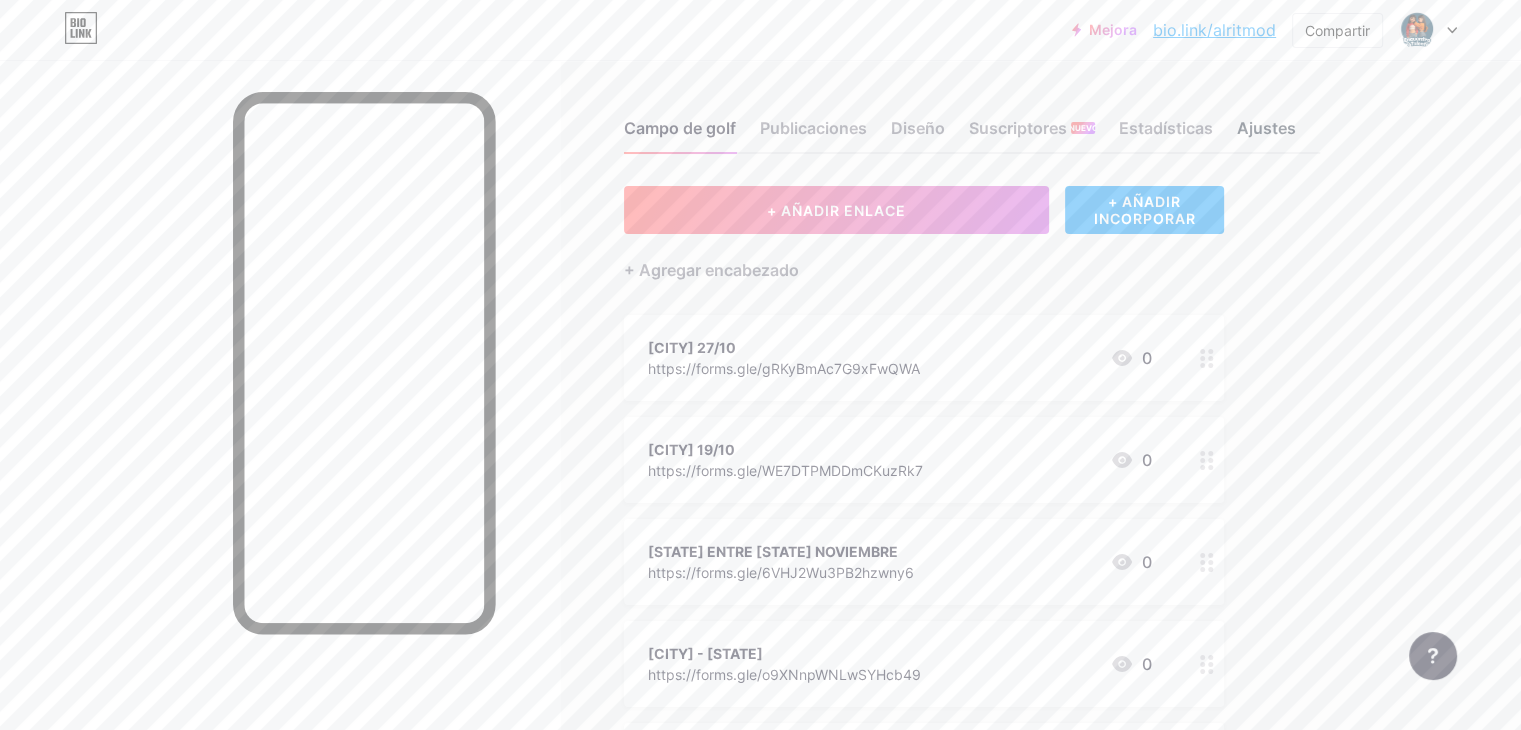 click on "Ajustes" at bounding box center [1266, 128] 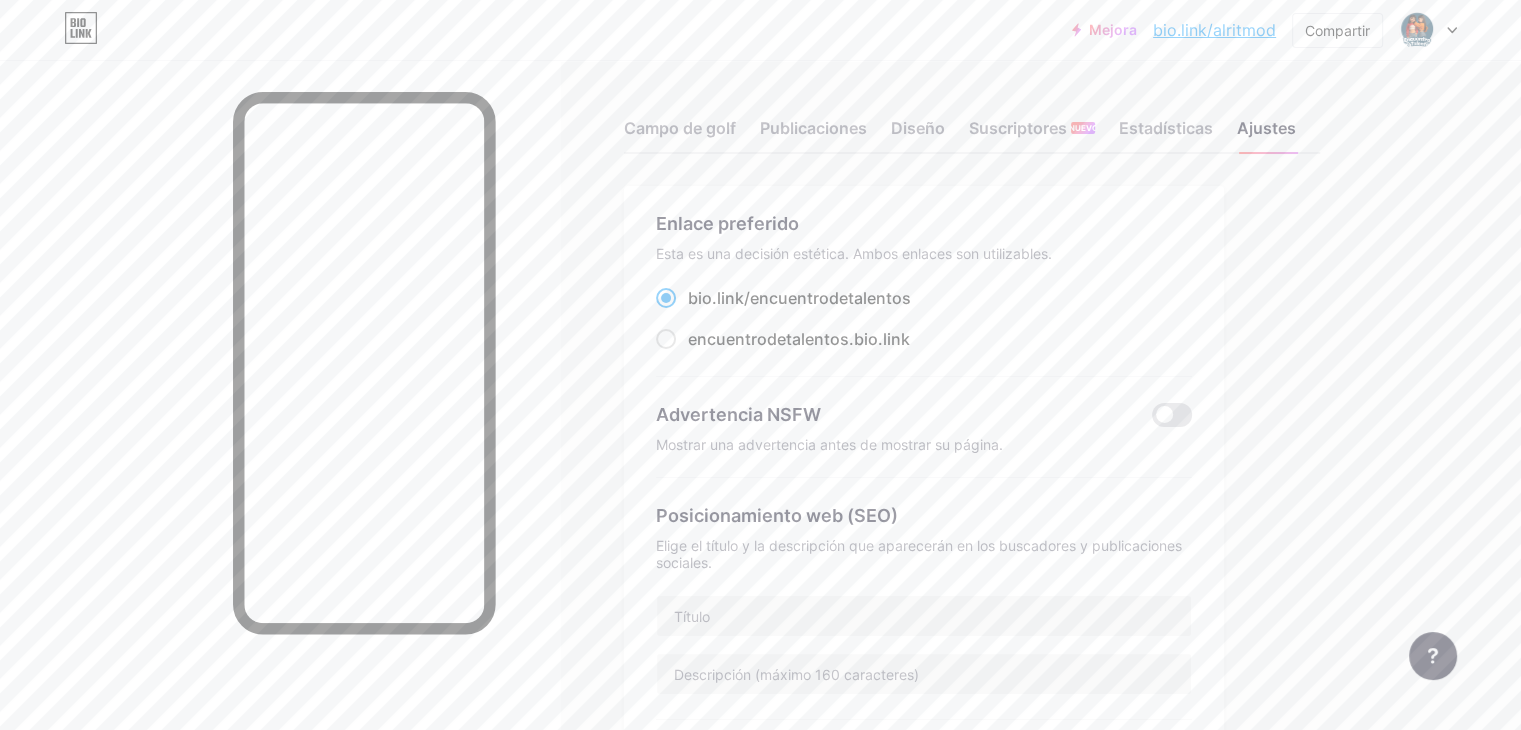 drag, startPoint x: 775, startPoint y: 293, endPoint x: 932, endPoint y: 285, distance: 157.20369 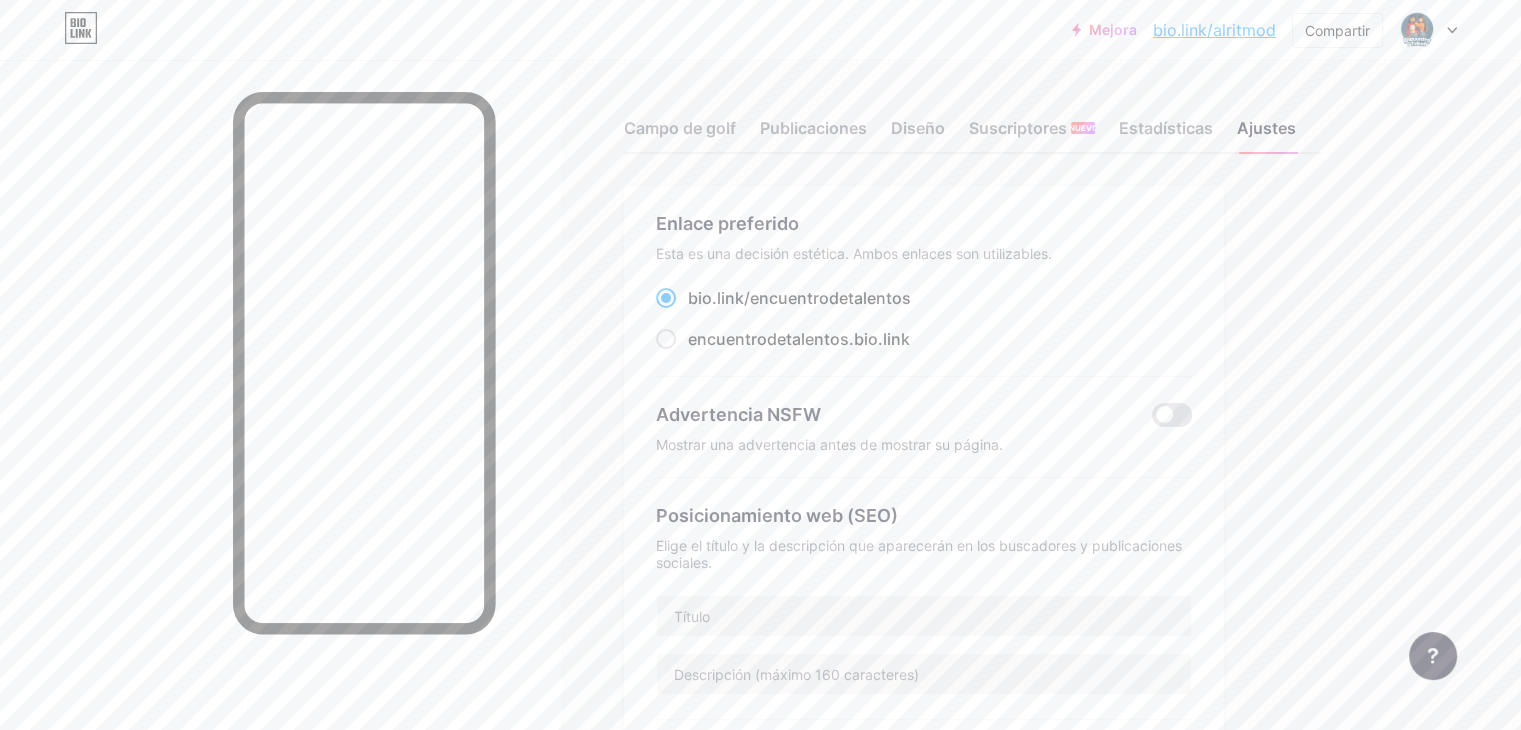 click on "bio.link/ encuentrodetalentos" at bounding box center [783, 298] 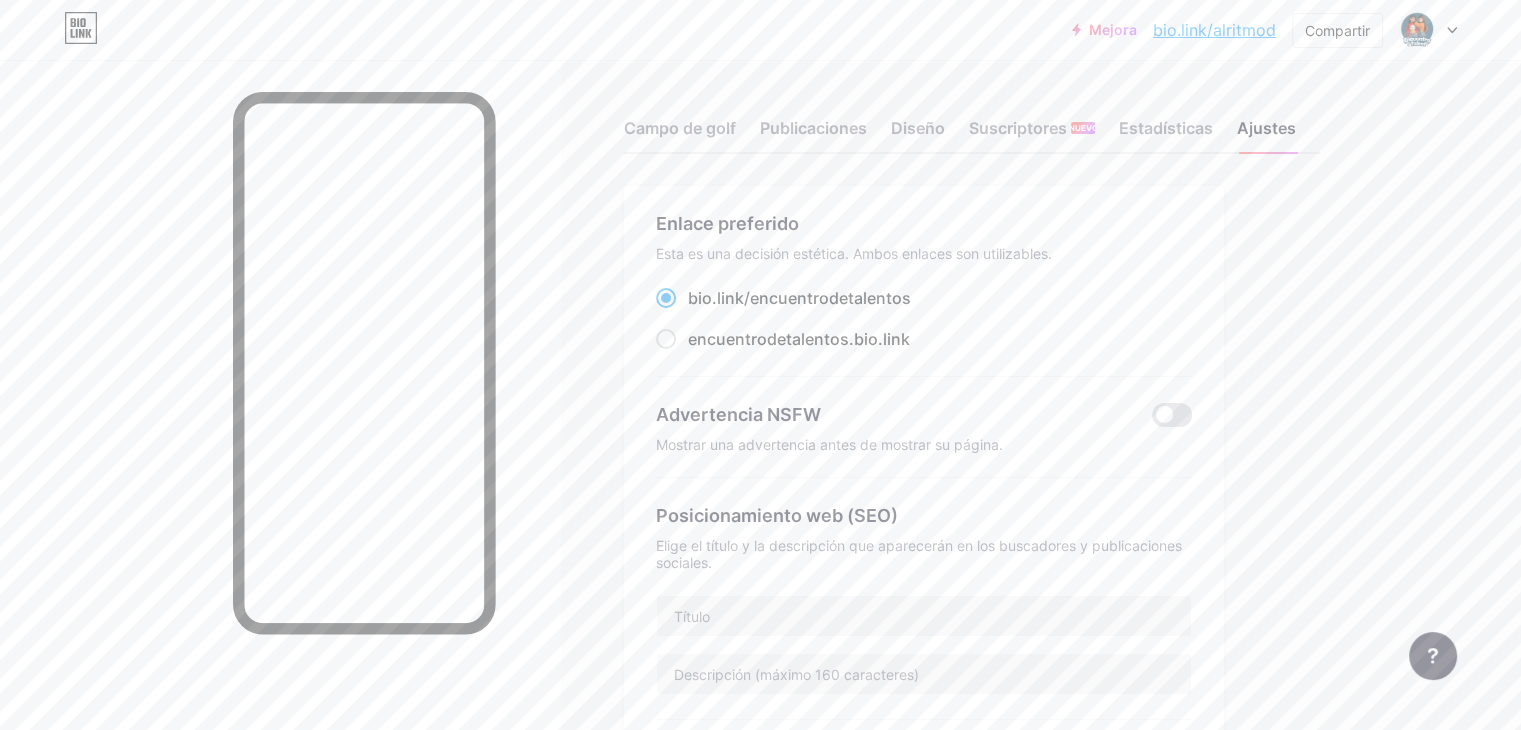 click on "encuentrodetalentos" at bounding box center [830, 298] 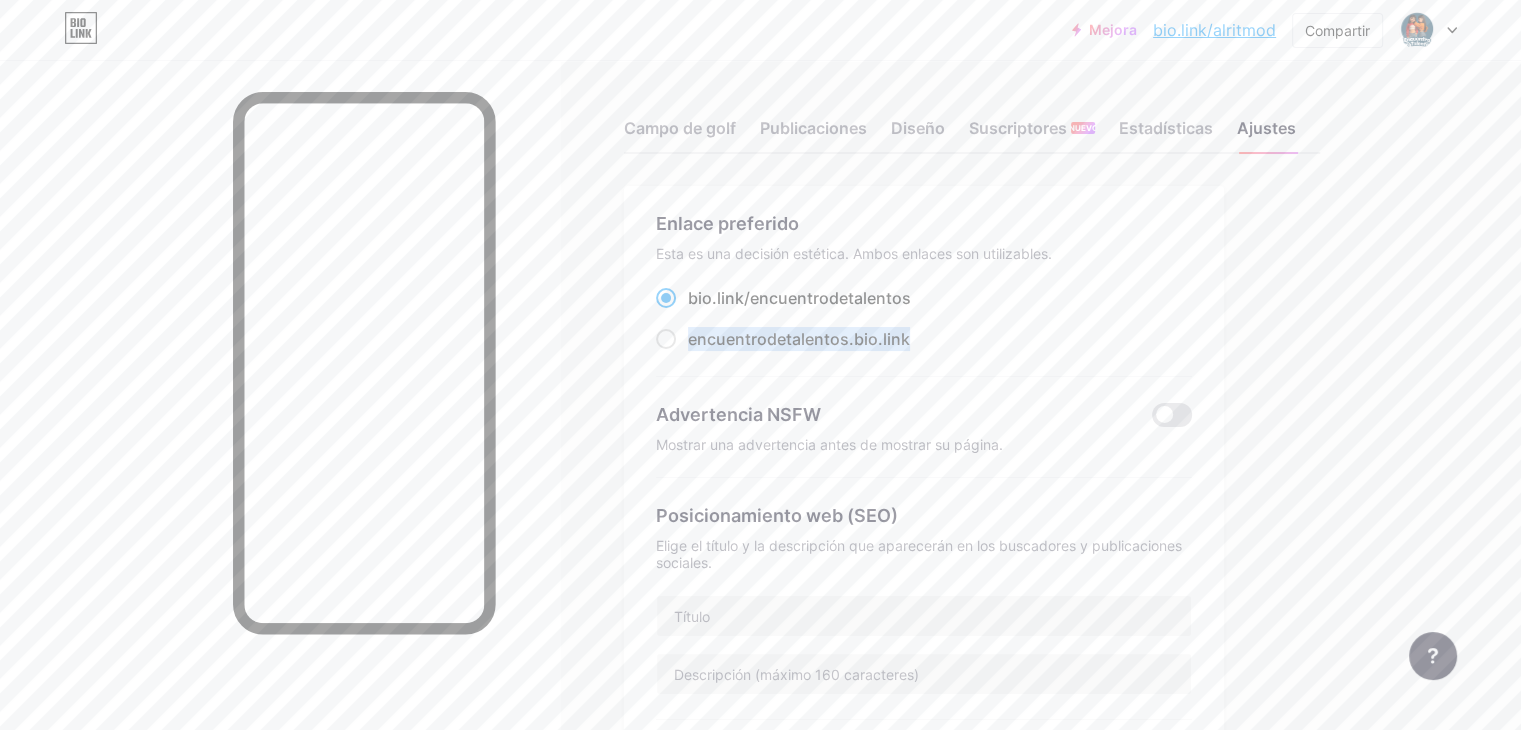 drag, startPoint x: 1029, startPoint y: 312, endPoint x: 884, endPoint y: 309, distance: 145.03104 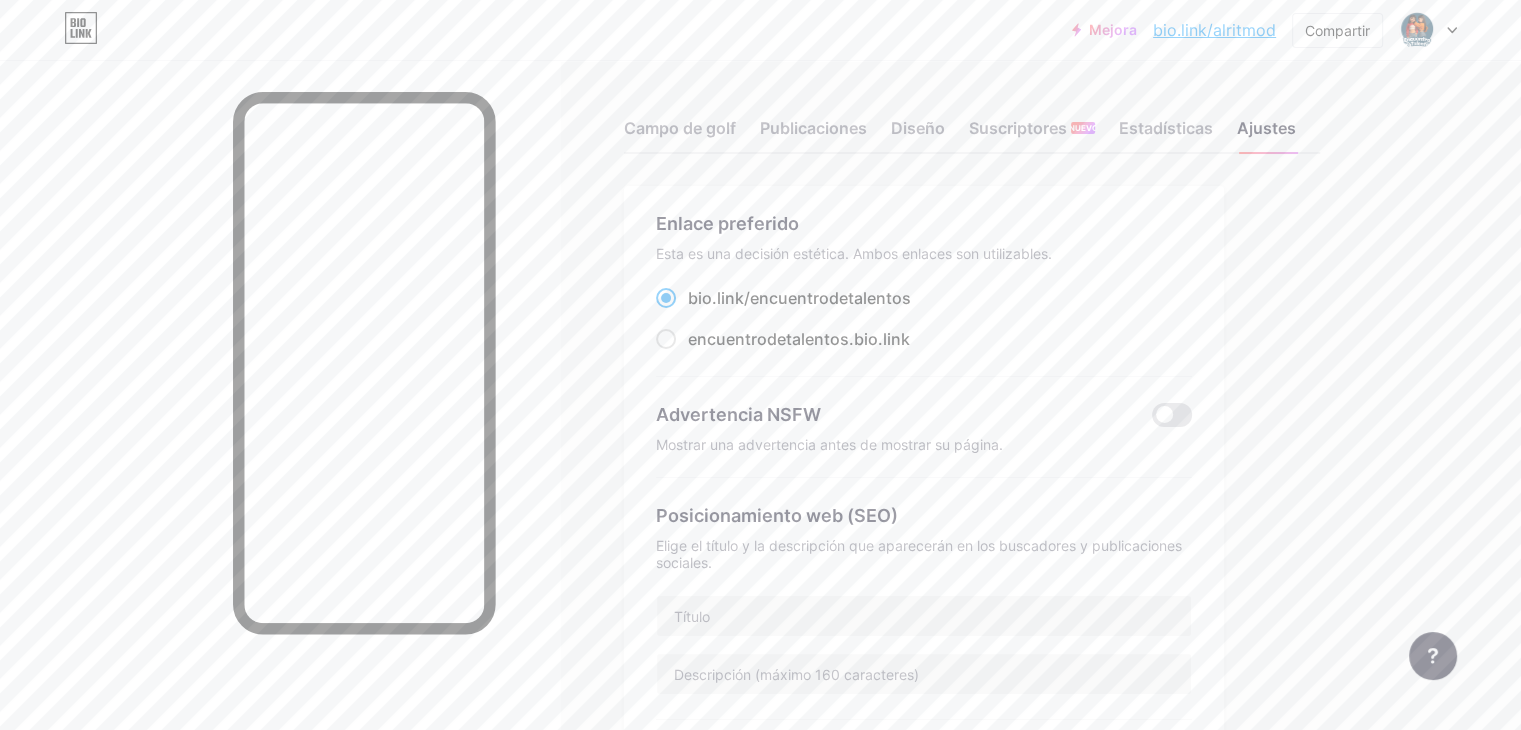 click on "encuentrodetalentos" at bounding box center (830, 298) 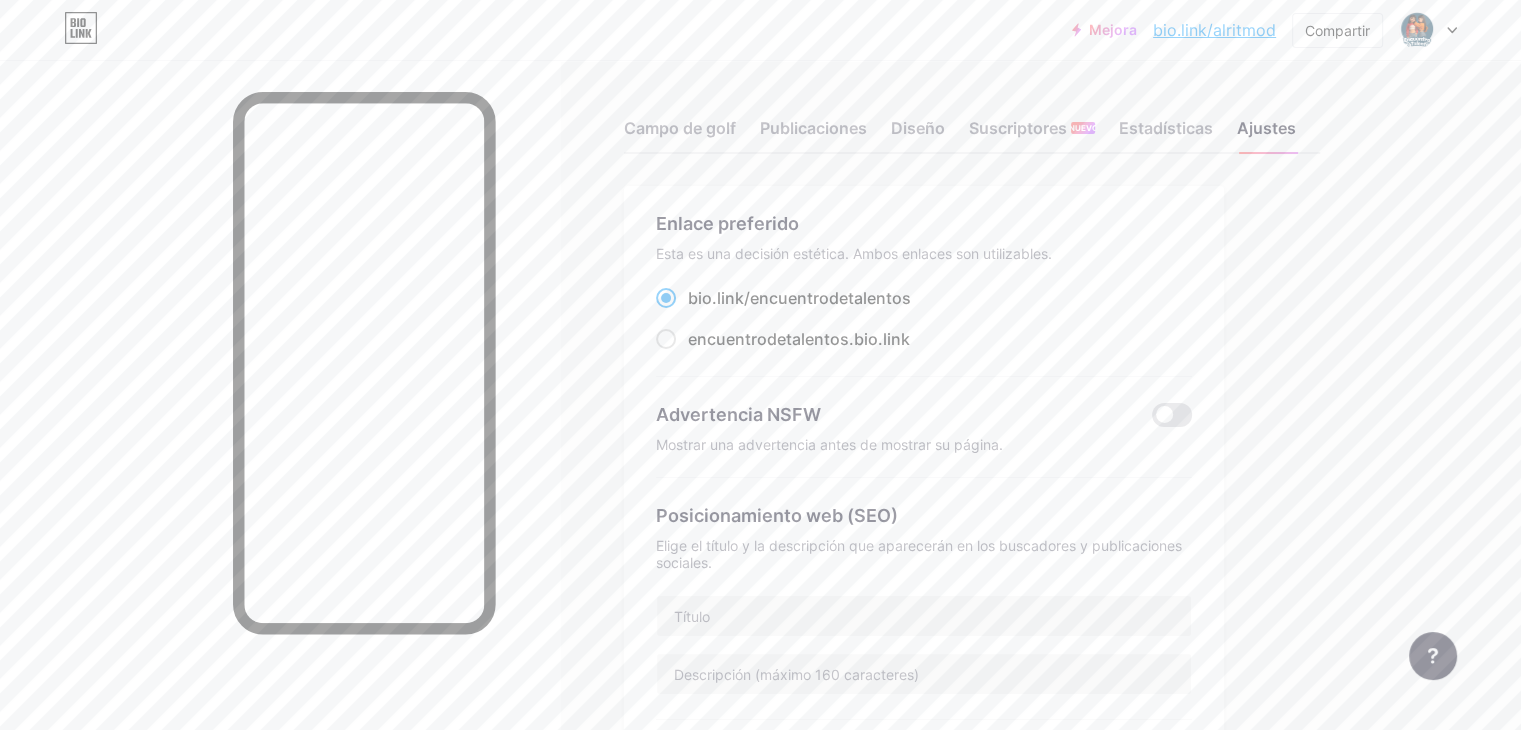 drag, startPoint x: 892, startPoint y: 298, endPoint x: 692, endPoint y: 215, distance: 216.53868 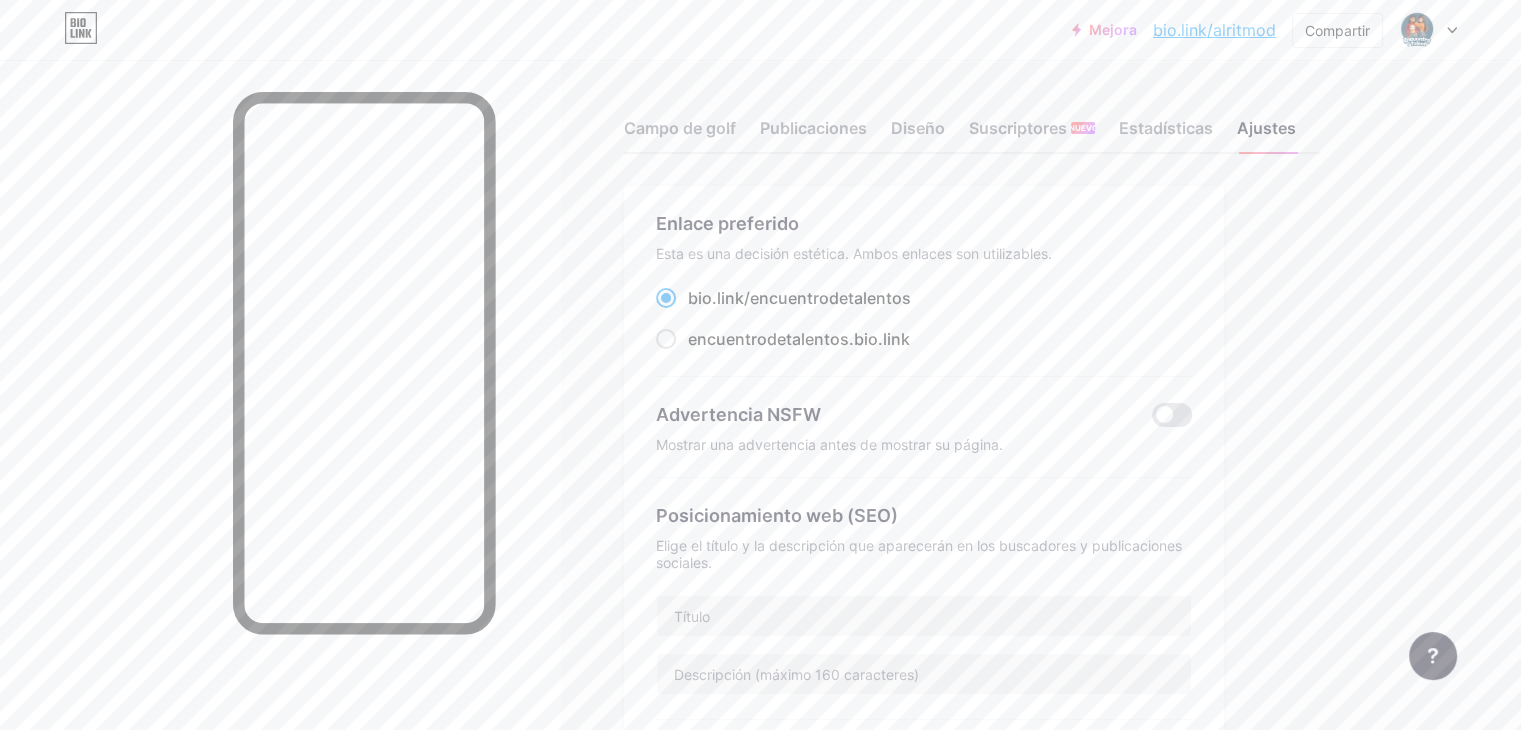 click on "bio.link/ encuentrodetalentos" at bounding box center (924, 298) 